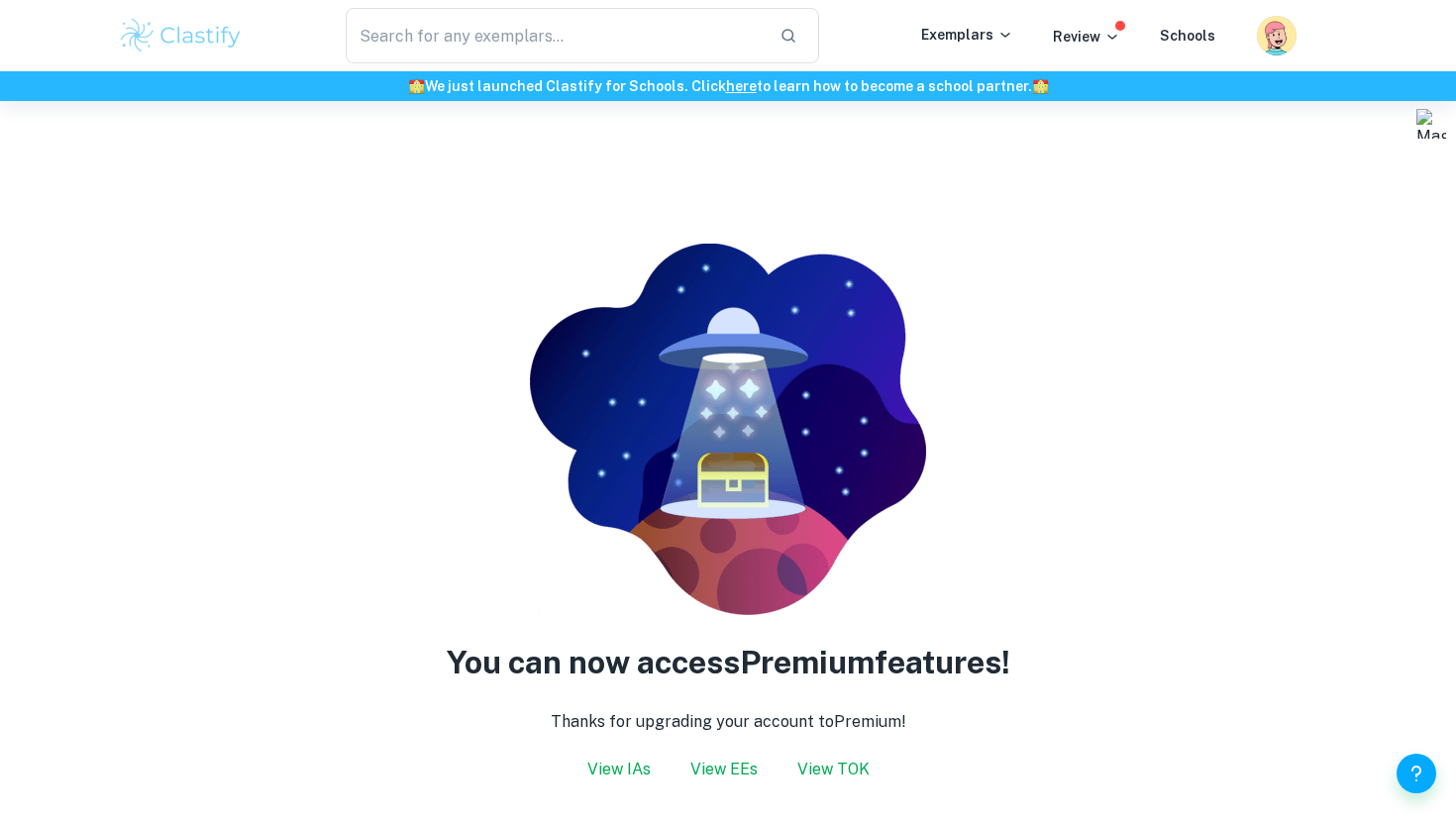 scroll, scrollTop: 0, scrollLeft: 0, axis: both 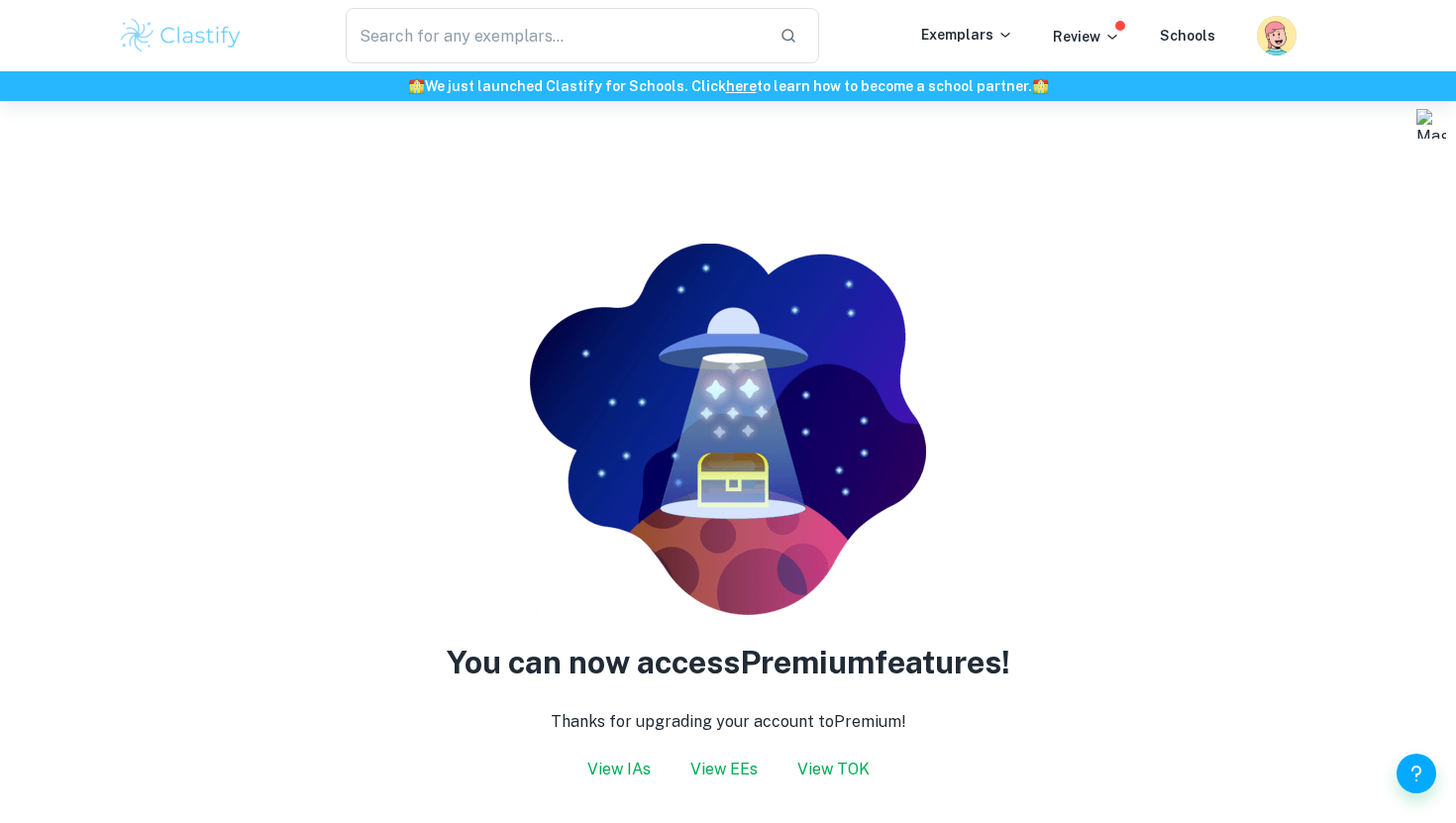 click on "View IAs" at bounding box center (619, 770) 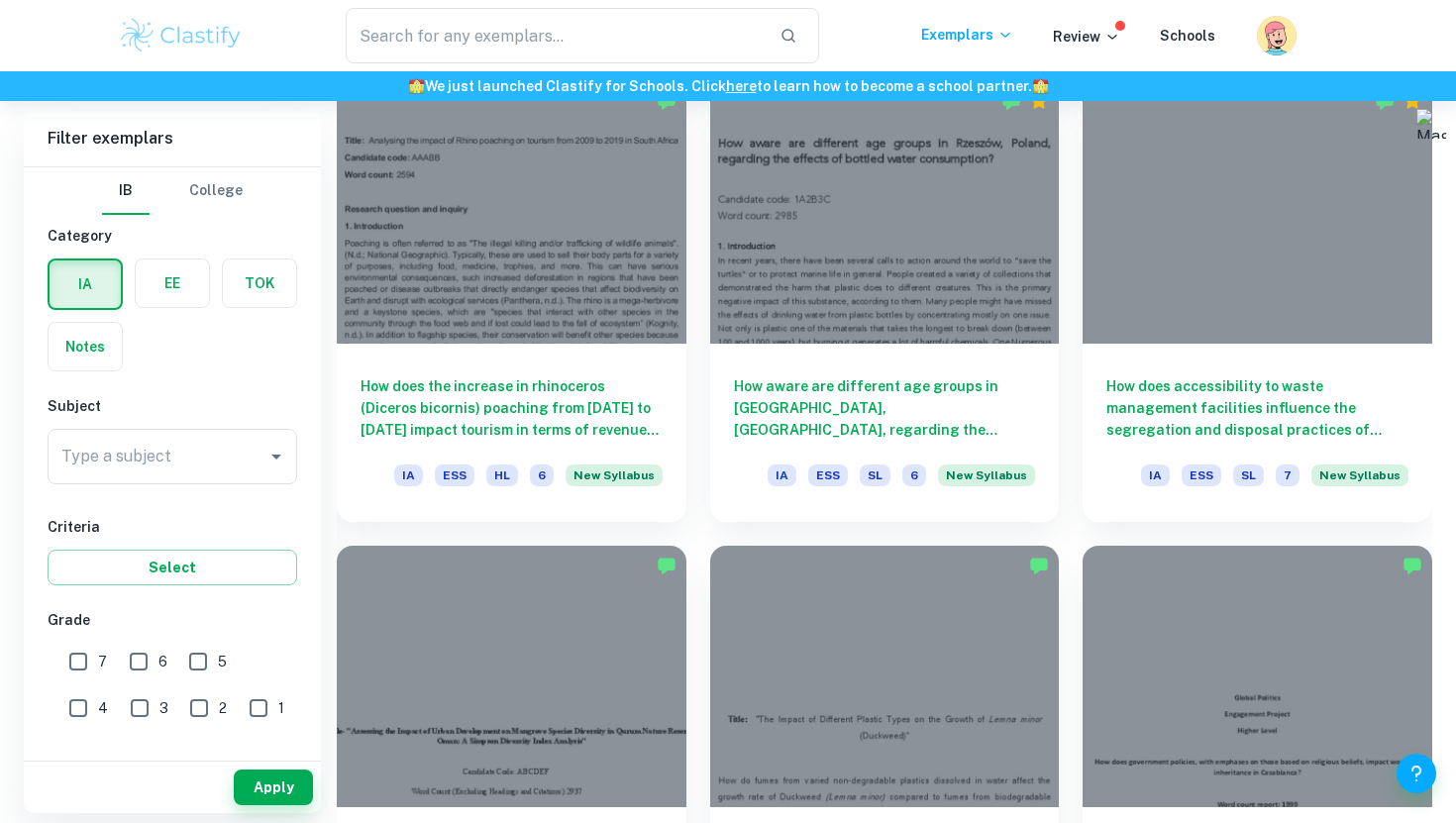 scroll, scrollTop: 1282, scrollLeft: 0, axis: vertical 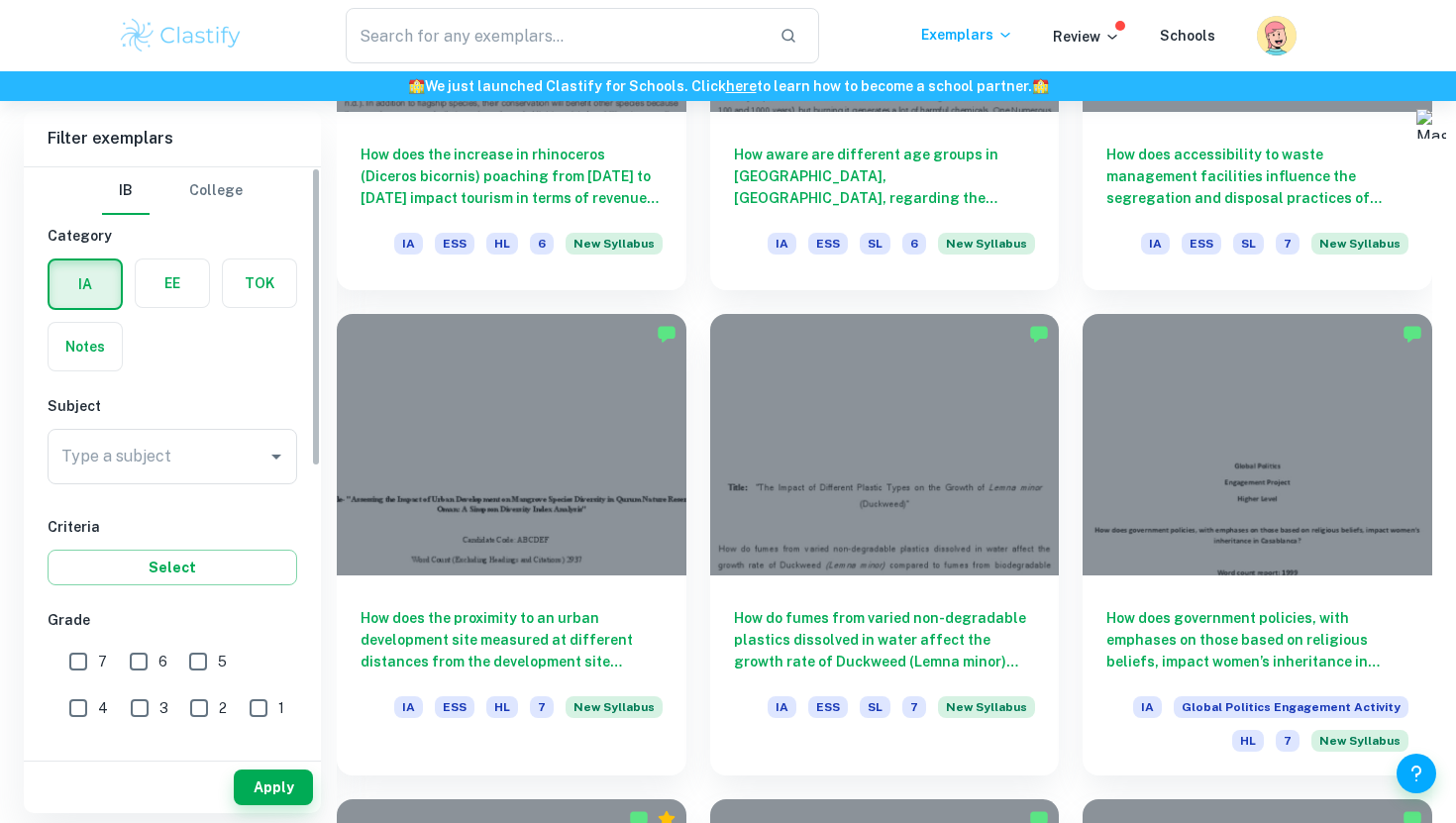 click on "7" at bounding box center [78, 662] 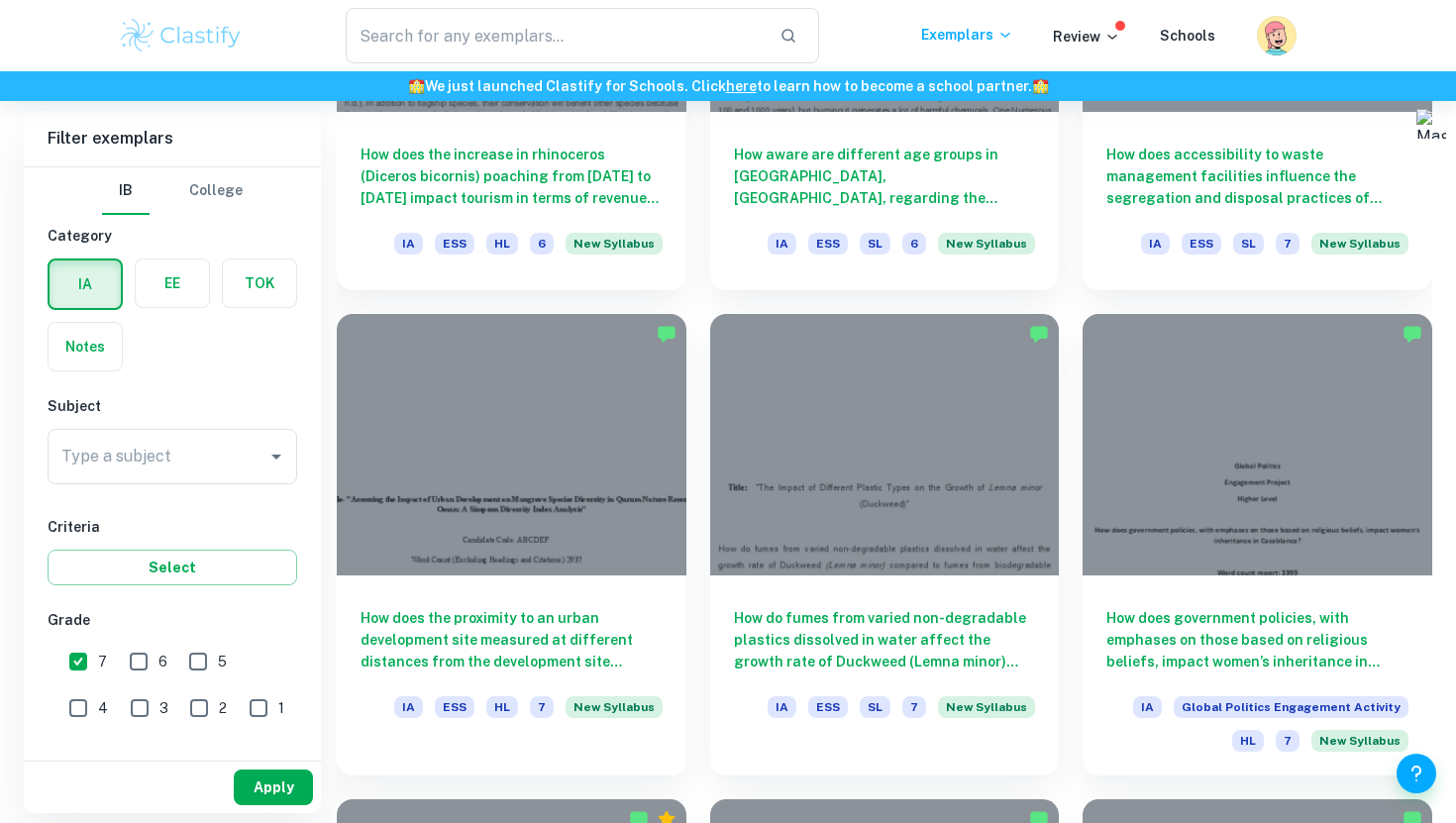 click on "Apply" at bounding box center [273, 787] 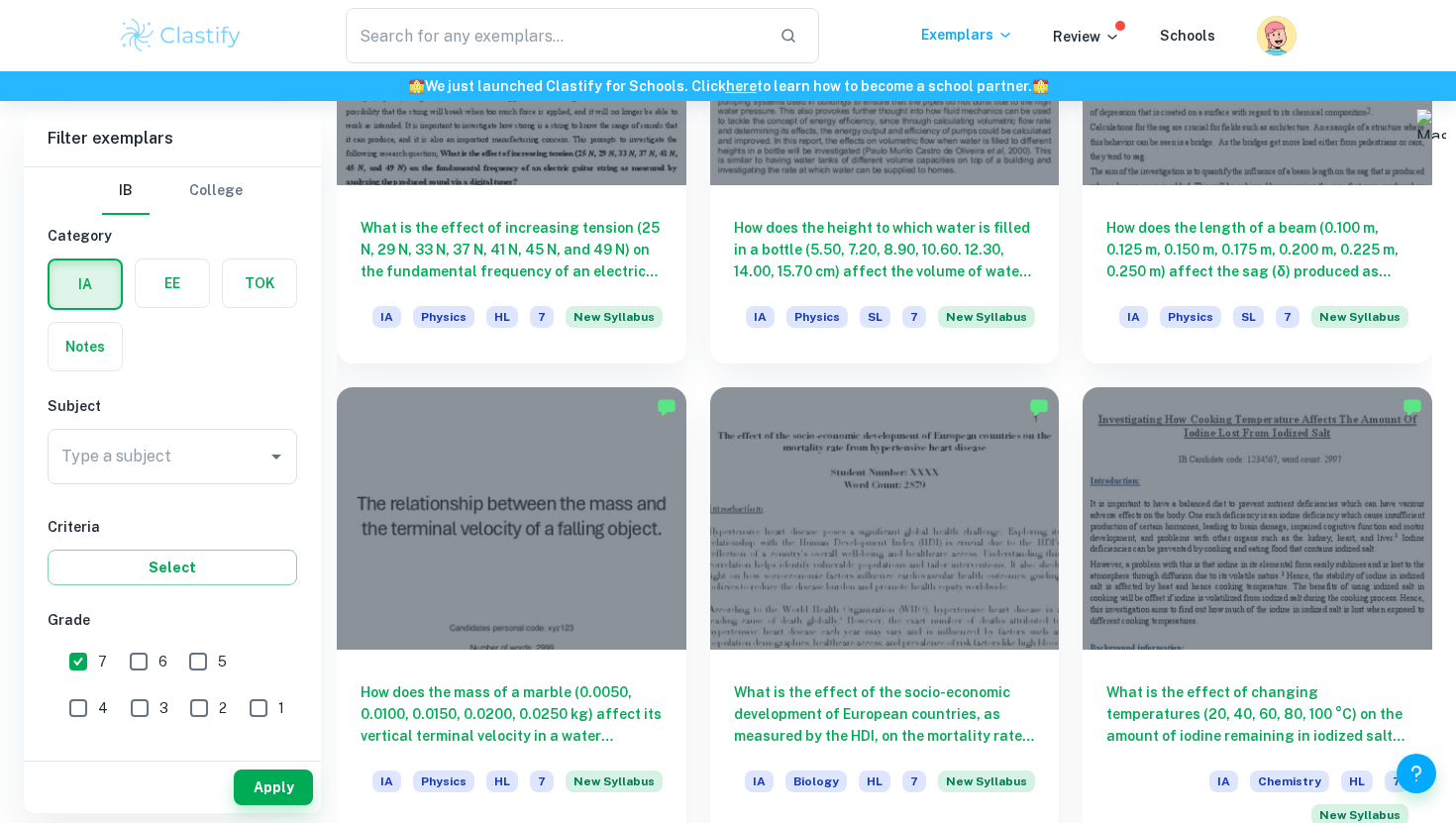 scroll, scrollTop: 4563, scrollLeft: 0, axis: vertical 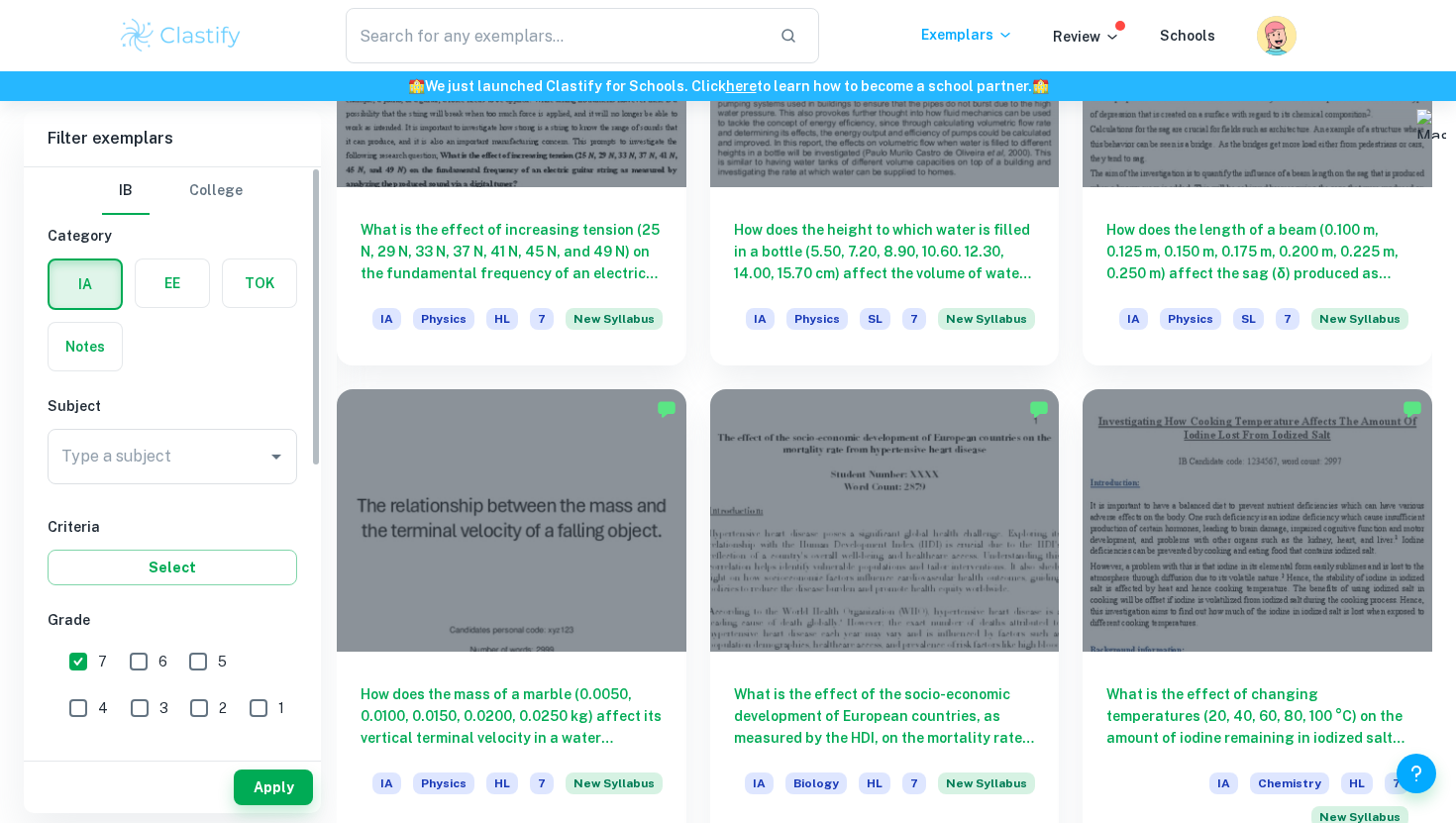 click on "Type a subject" at bounding box center (157, 457) 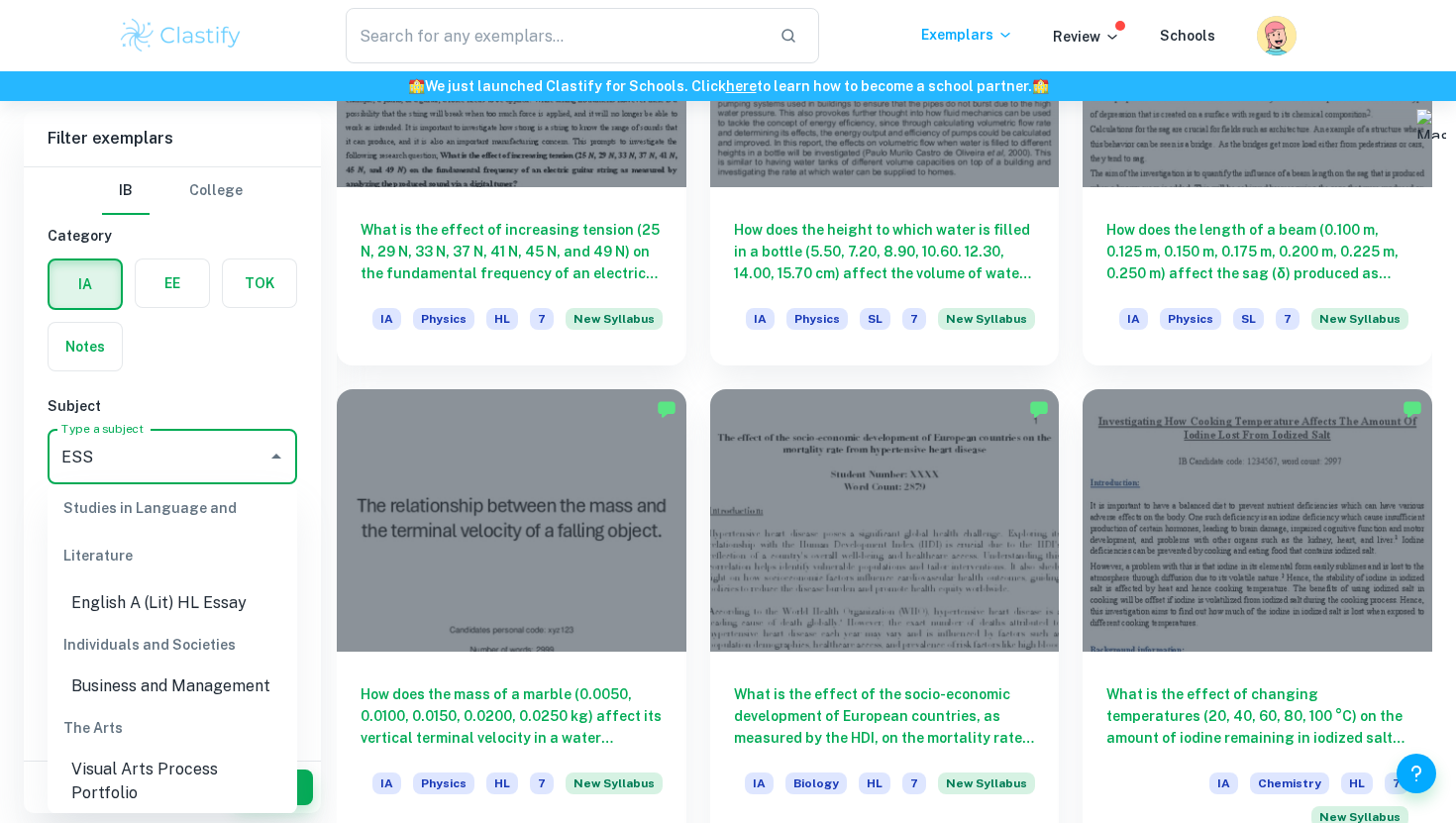 scroll, scrollTop: 126, scrollLeft: 0, axis: vertical 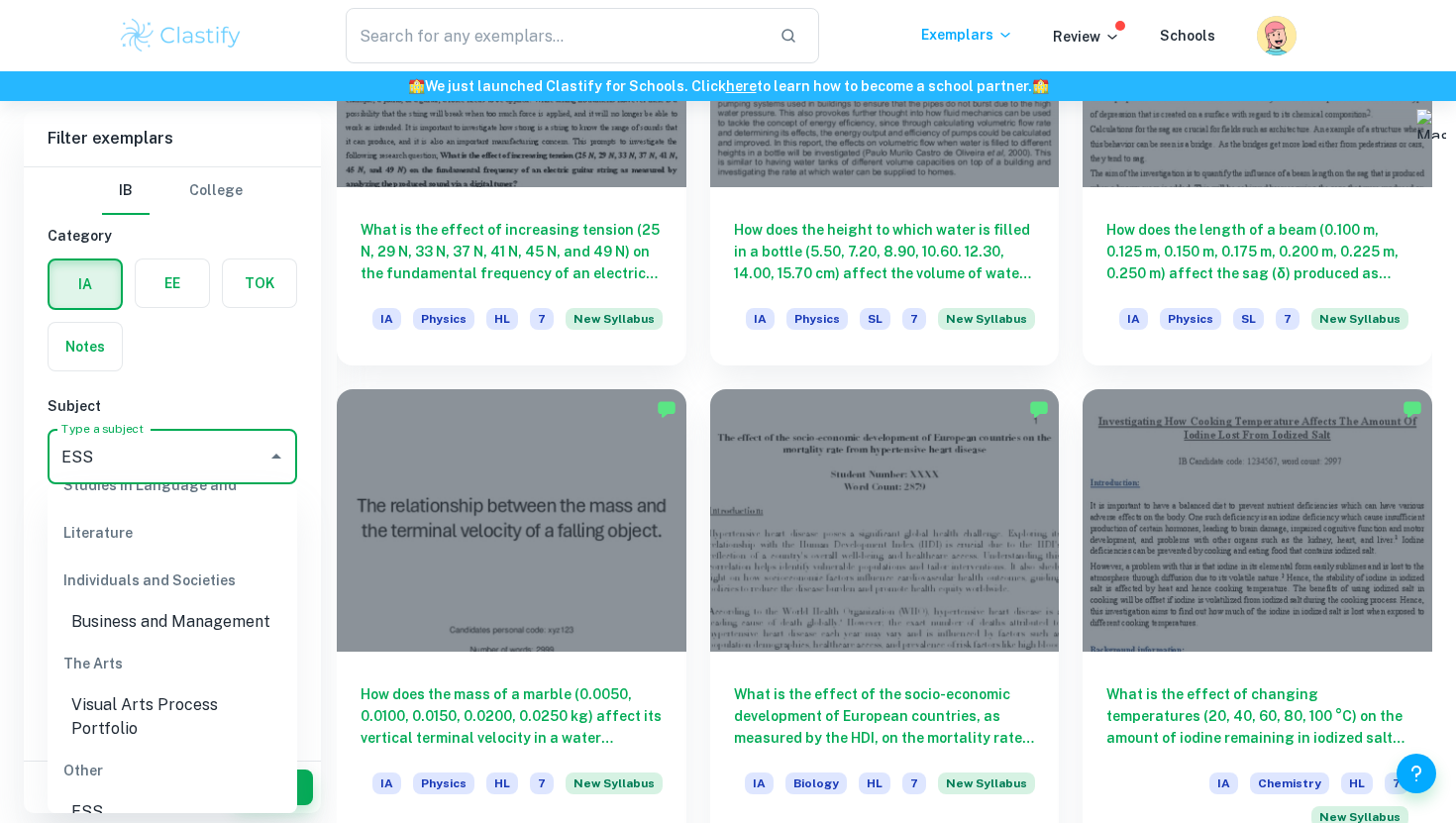 click on "ESS" at bounding box center [172, 812] 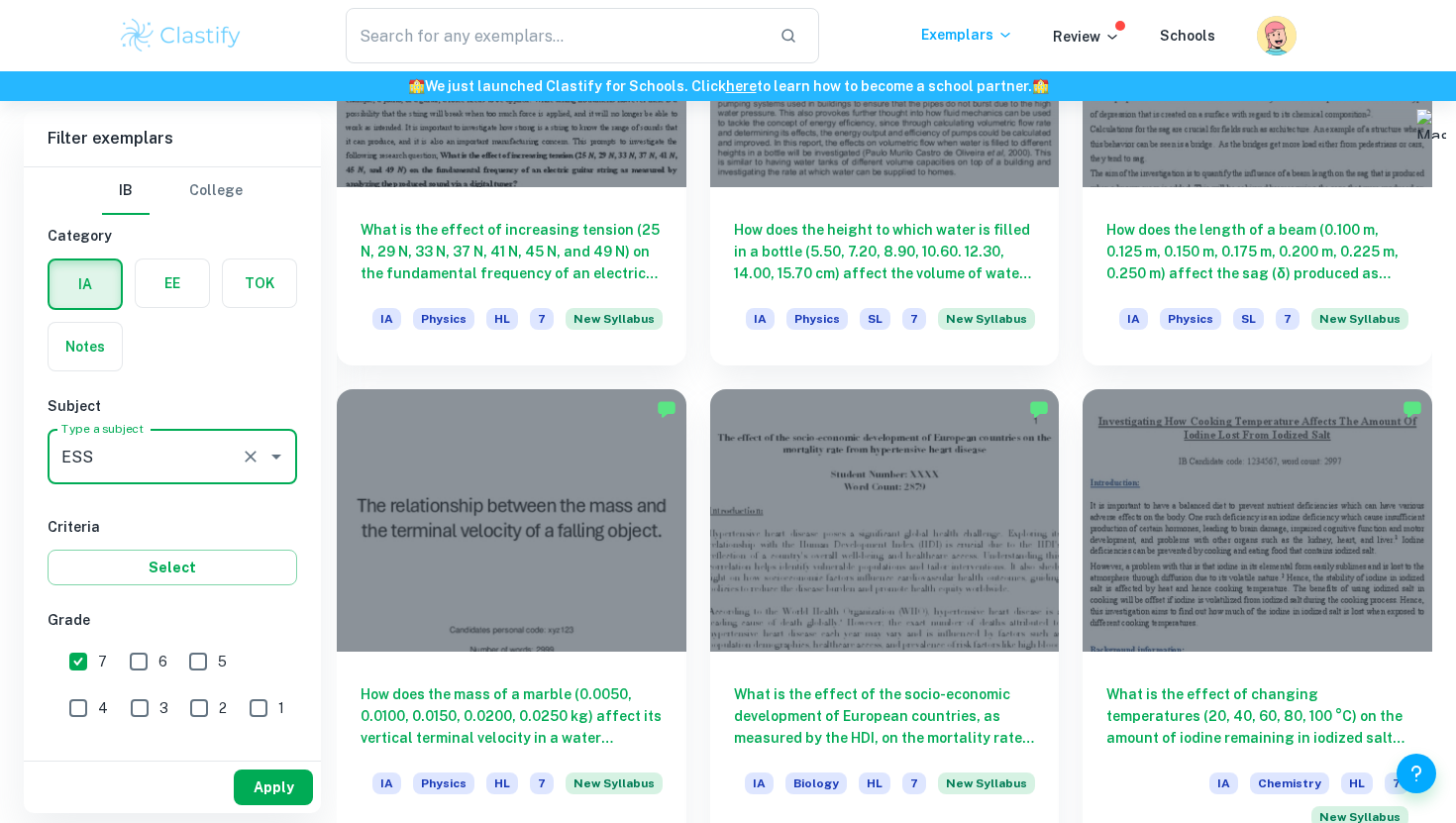 type on "ESS" 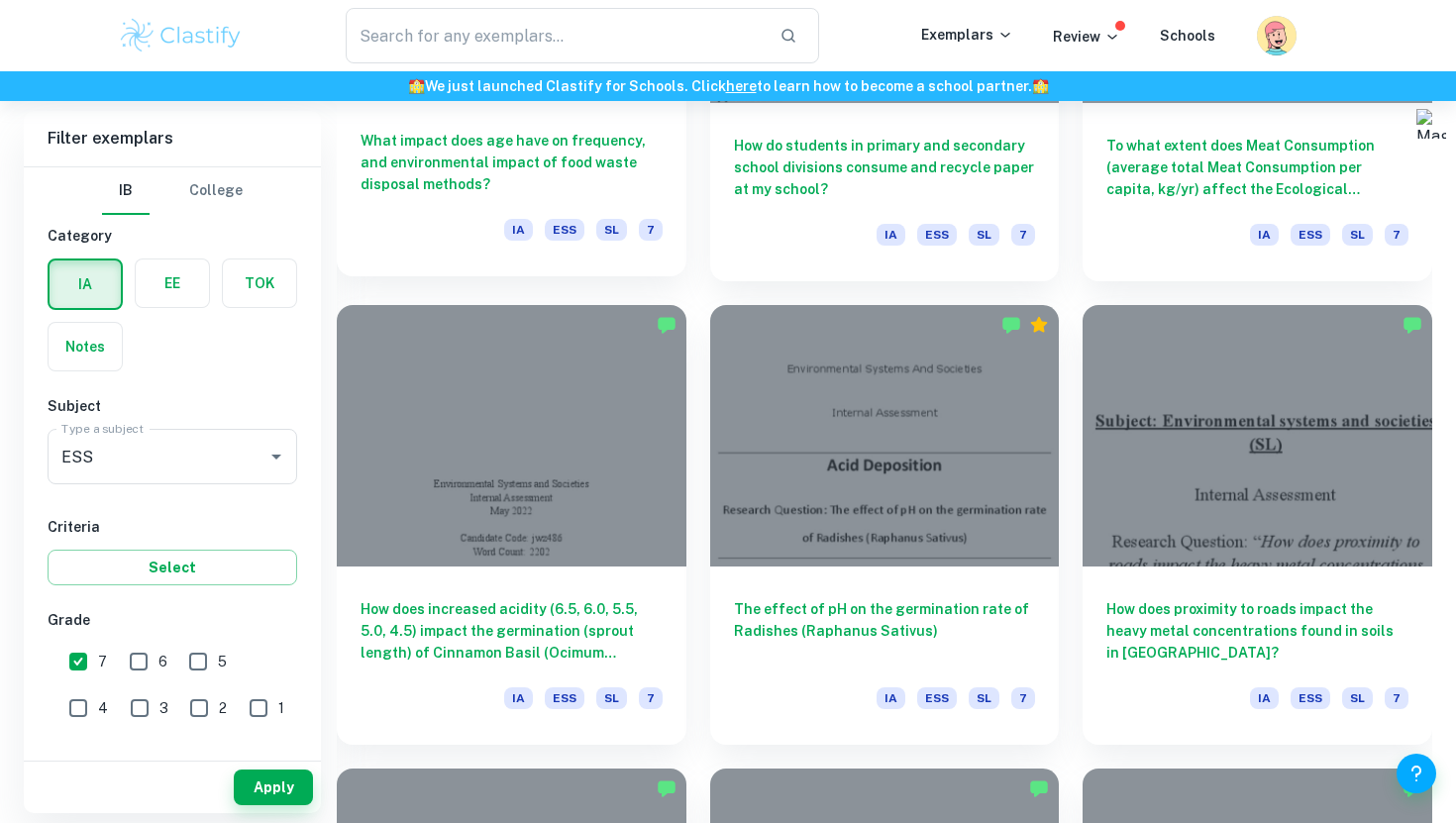 scroll, scrollTop: 3262, scrollLeft: 0, axis: vertical 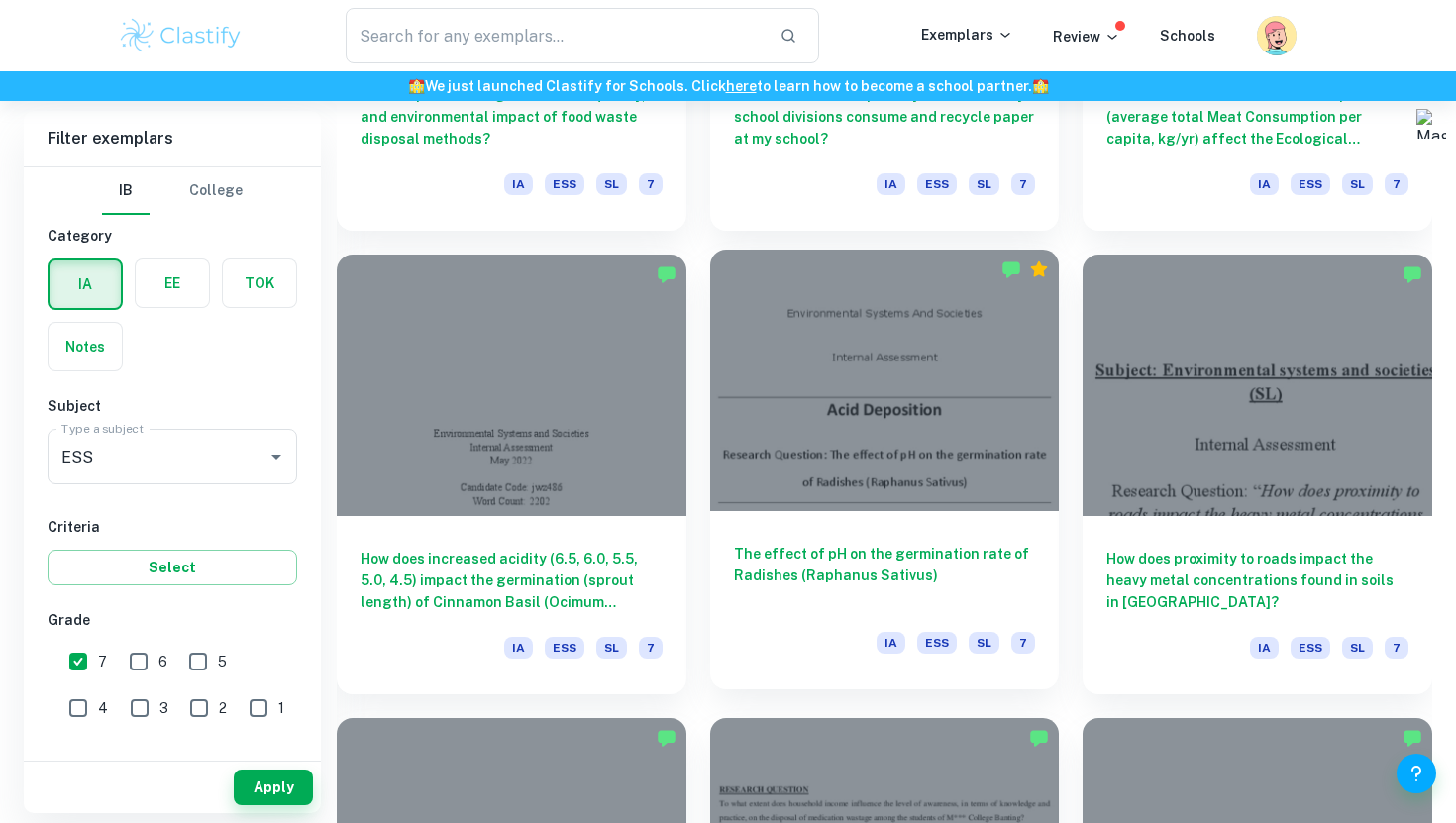 click on "The effect of pH on the germination rate of Radishes (Raphanus Sativus) IA ESS SL 7" at bounding box center [884, 600] 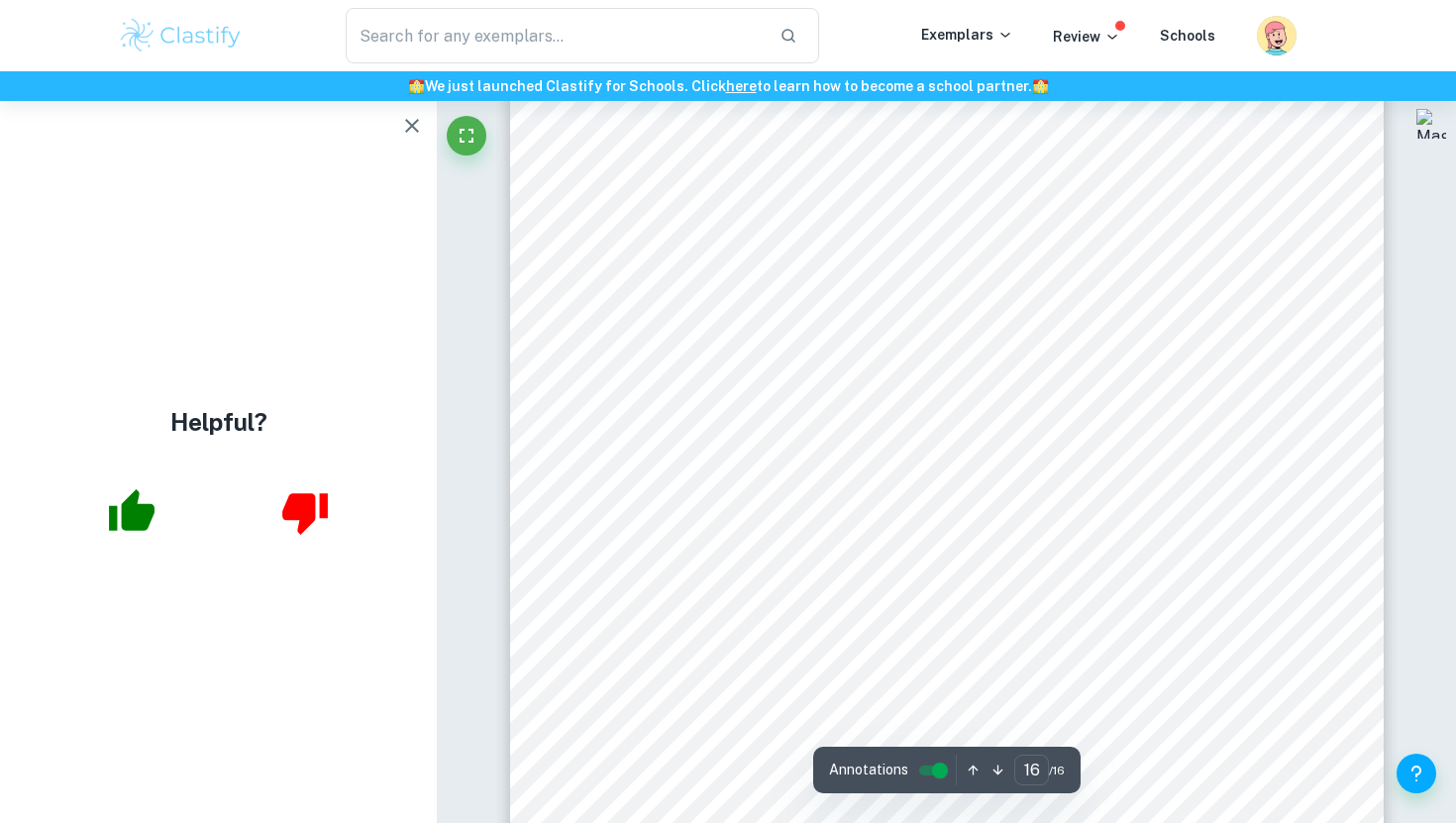 scroll, scrollTop: 18749, scrollLeft: 0, axis: vertical 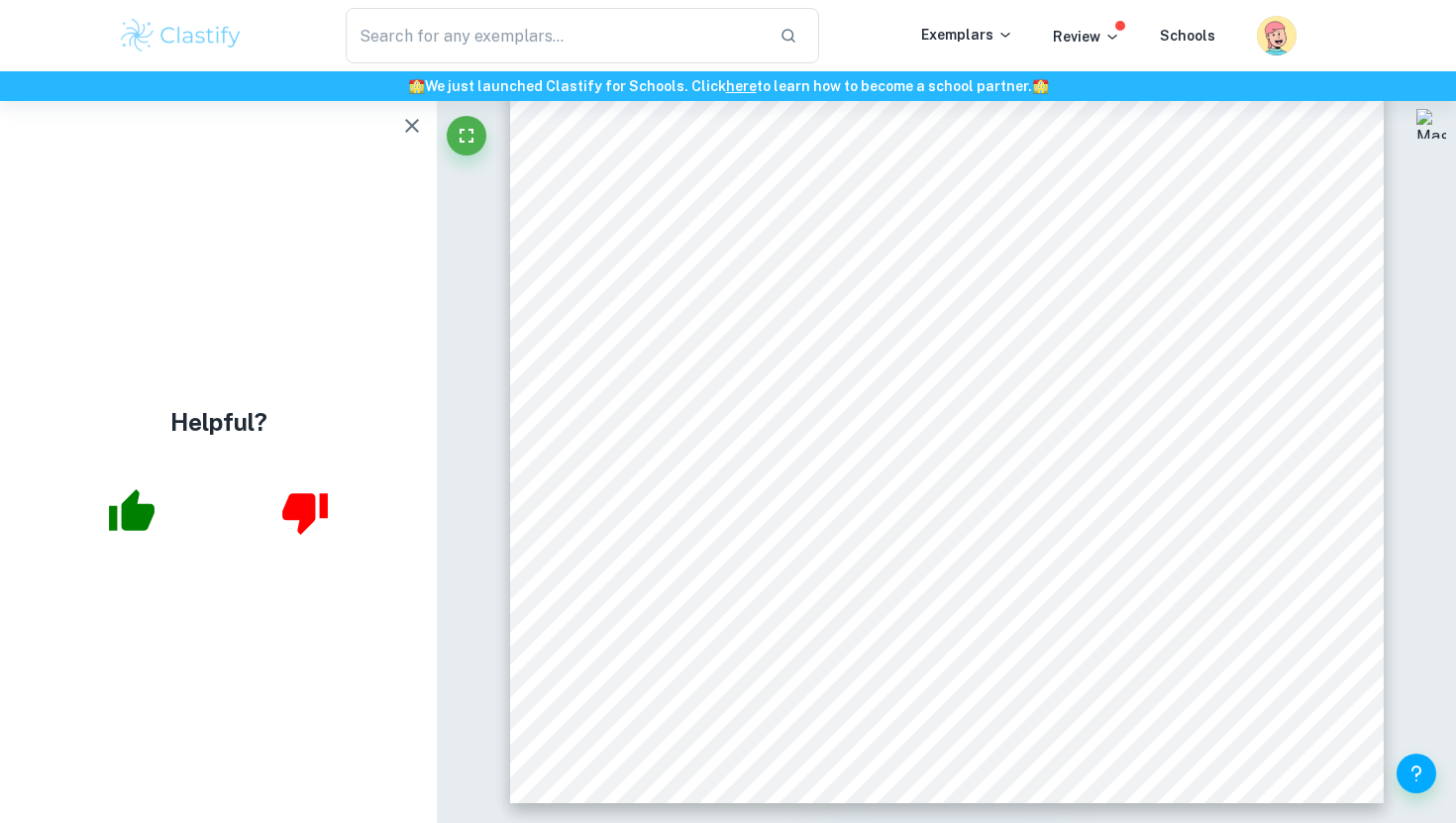 click on "🏫  We just launched Clastify for Schools. Click  here  to learn how to become a school partner.  🏫" at bounding box center (728, 86) 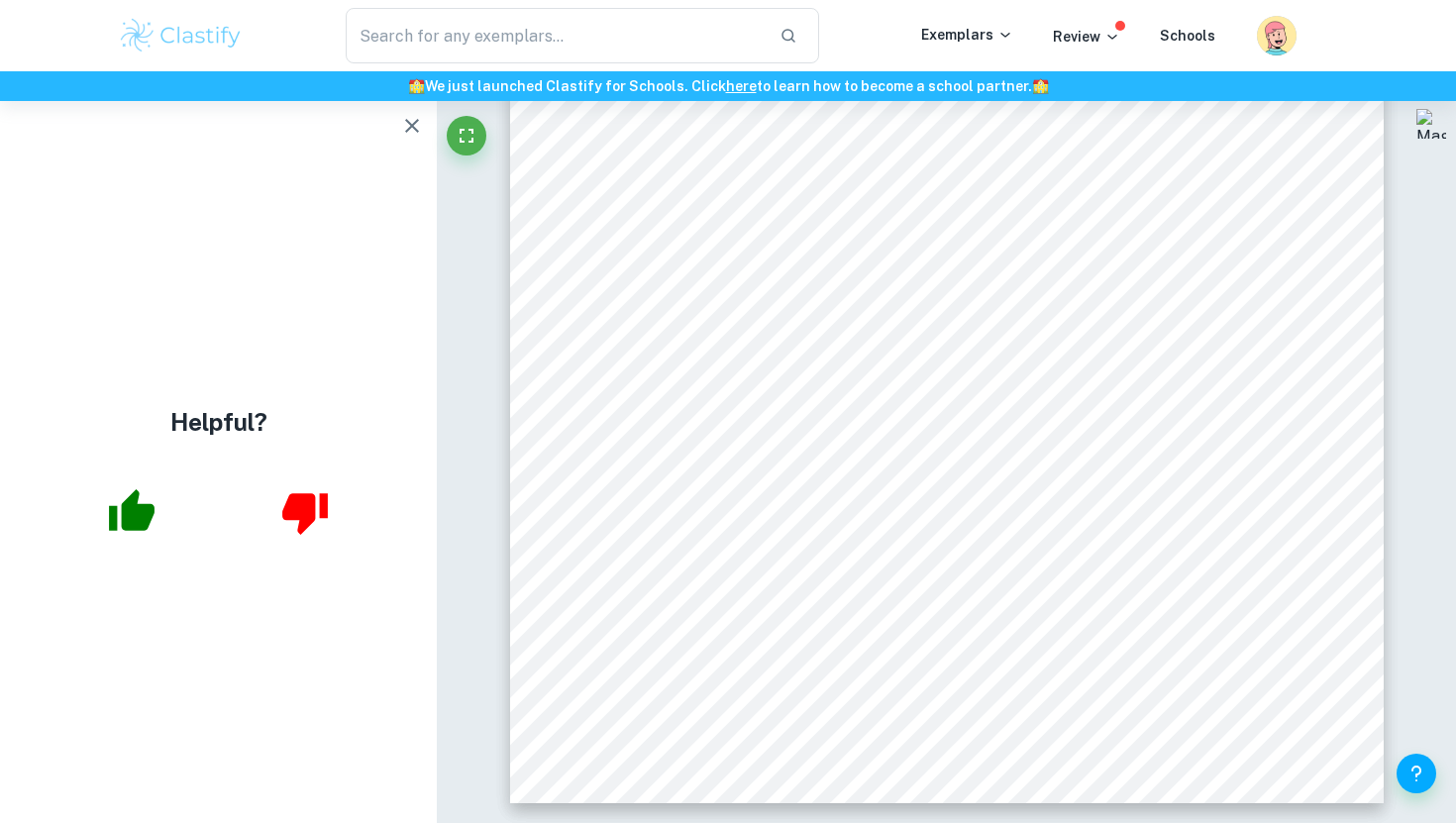 click 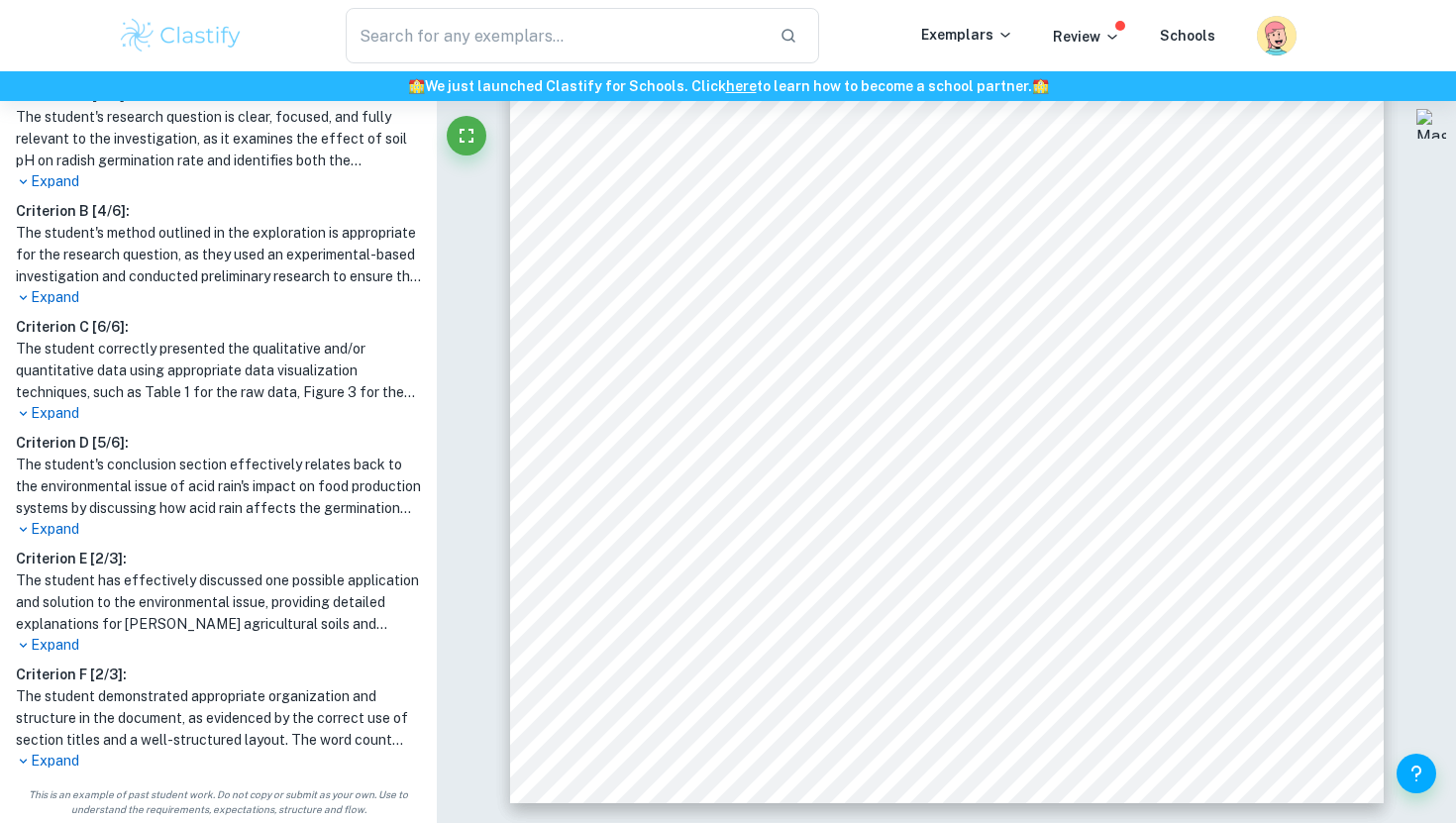 scroll, scrollTop: 582, scrollLeft: 0, axis: vertical 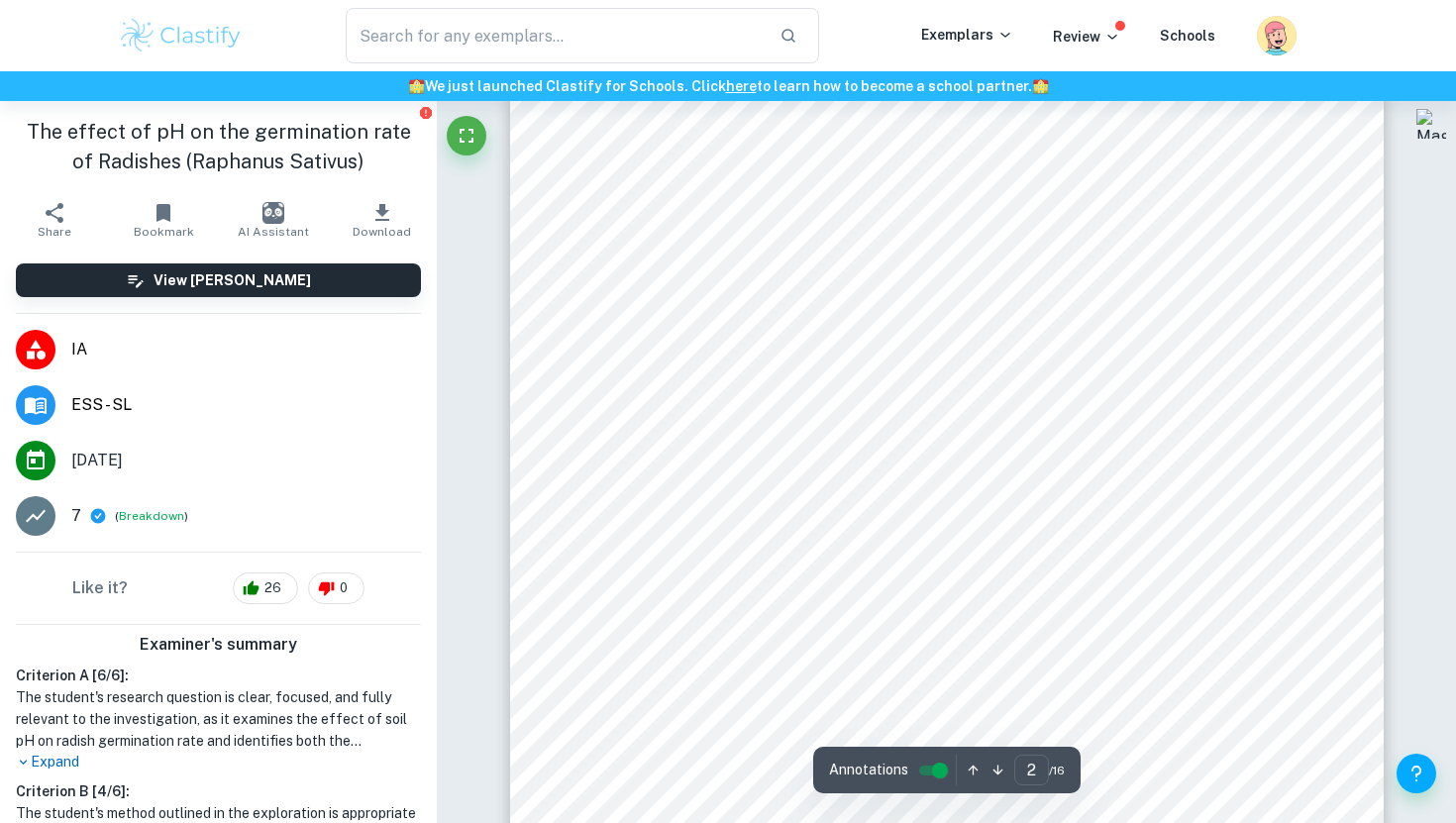 click on "Background Information and Environmental Context" at bounding box center [803, 279] 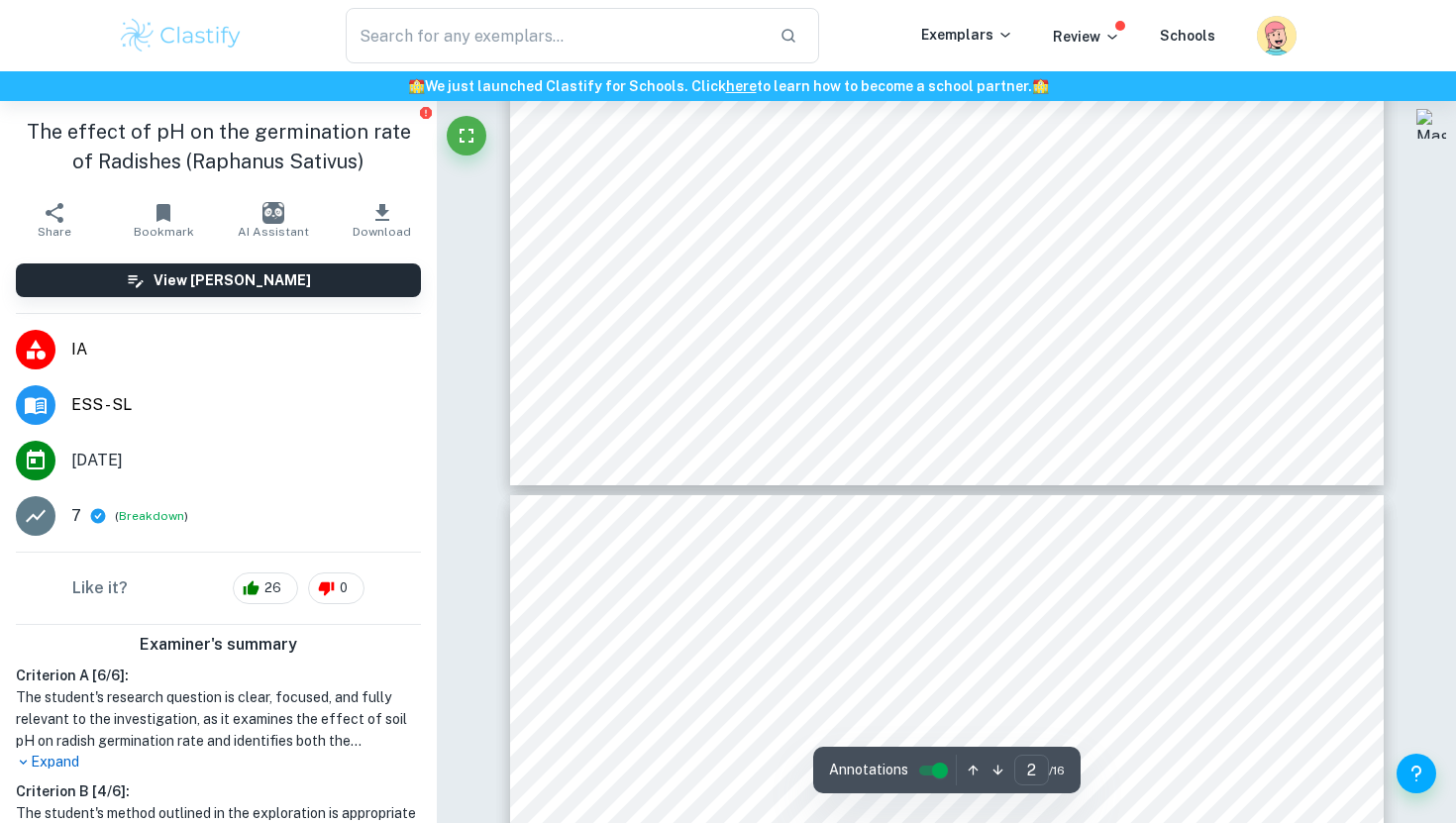 scroll, scrollTop: 2024, scrollLeft: 0, axis: vertical 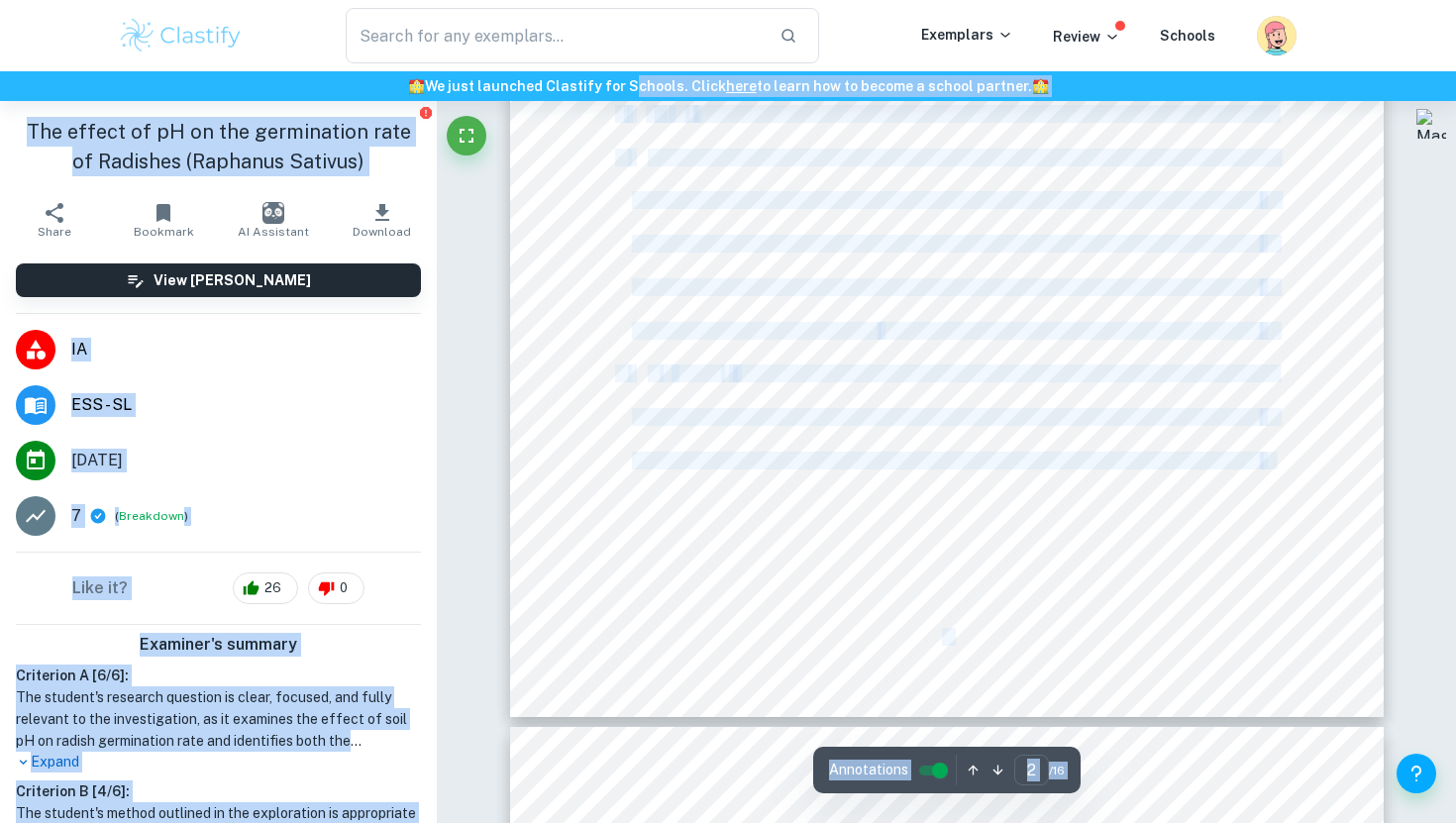 drag, startPoint x: 1275, startPoint y: 461, endPoint x: 628, endPoint y: 93, distance: 744.3339 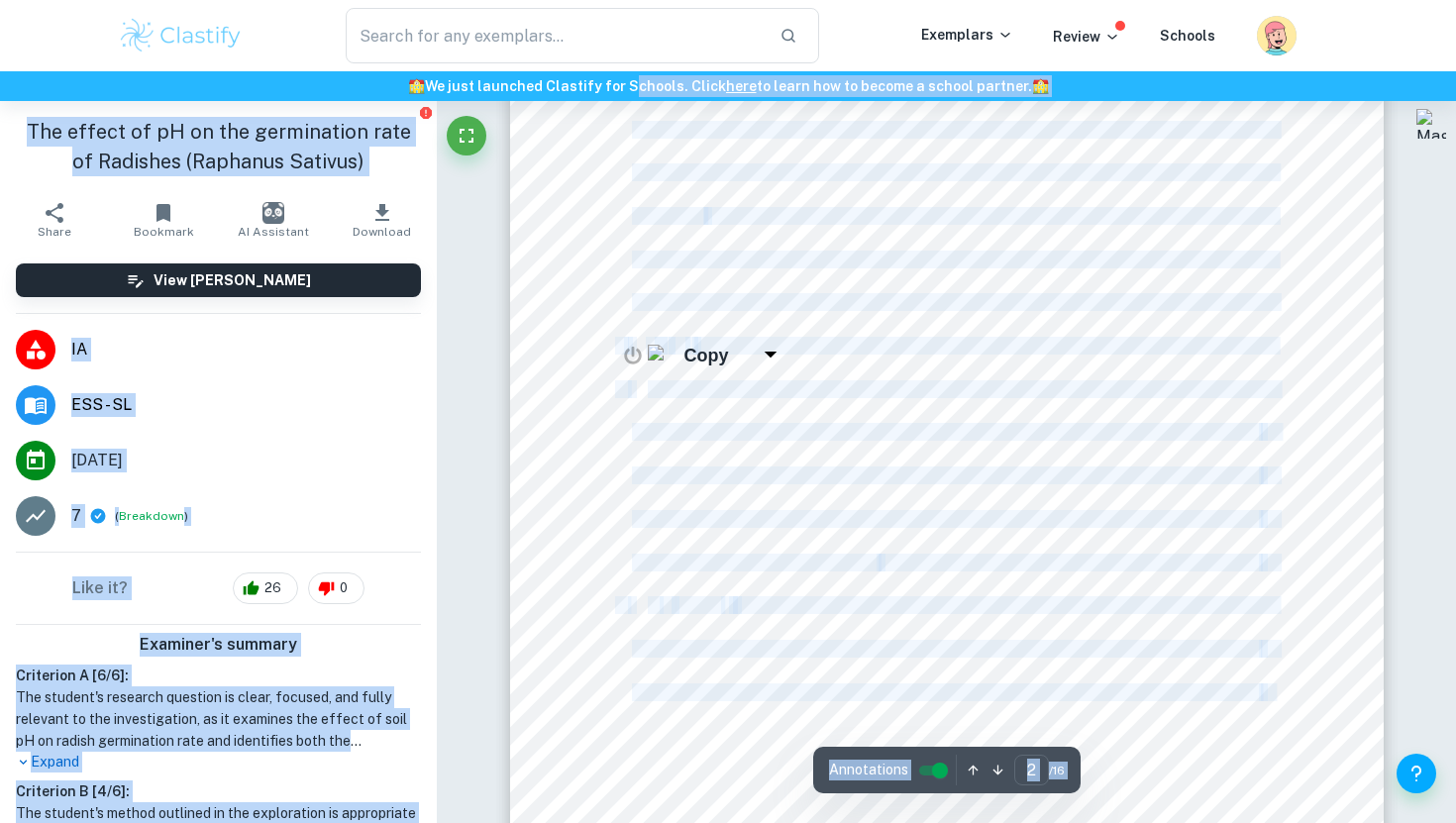 scroll, scrollTop: 1682, scrollLeft: 0, axis: vertical 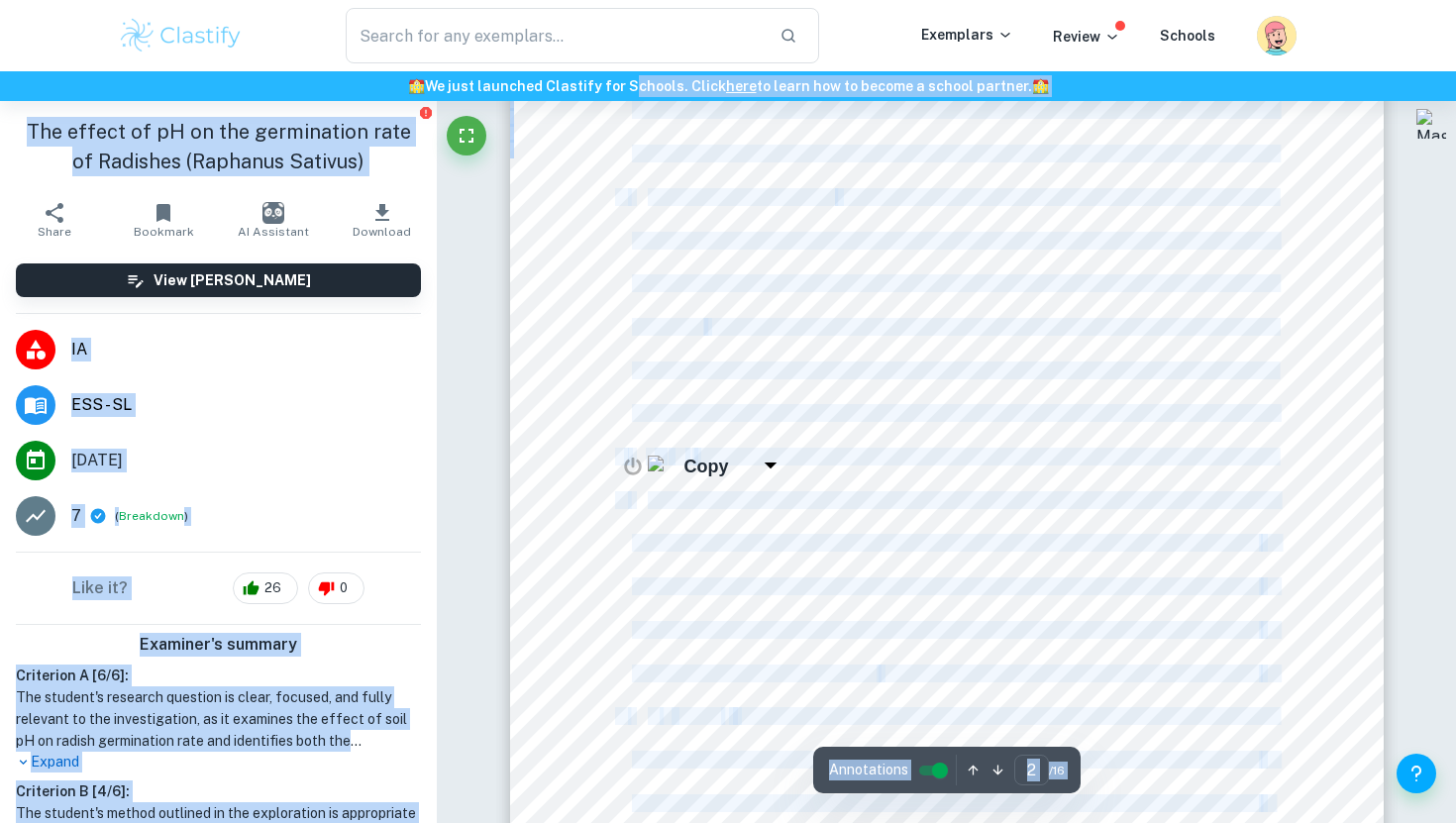 click at bounding box center [947, 442] 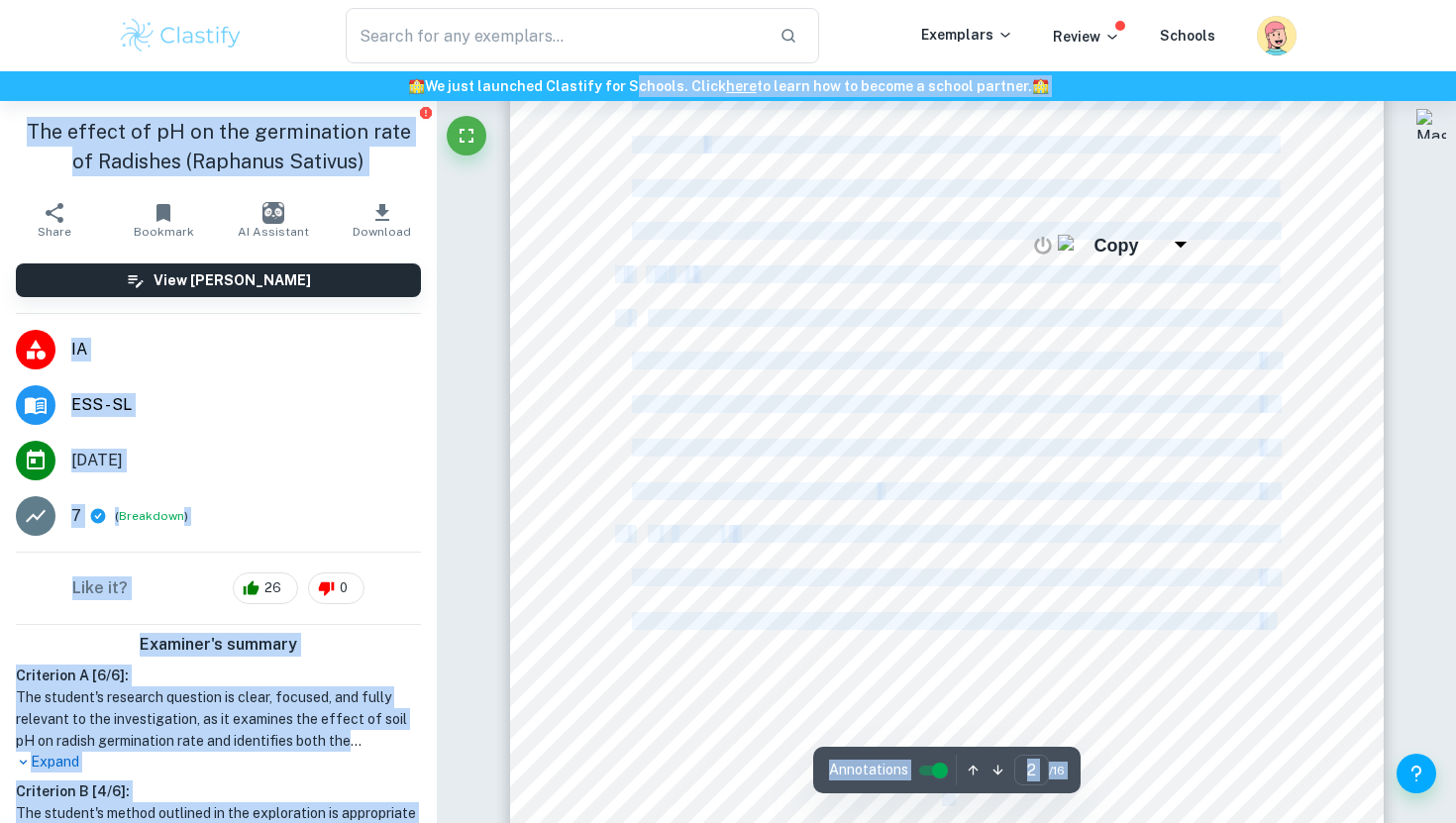 scroll, scrollTop: 1932, scrollLeft: 0, axis: vertical 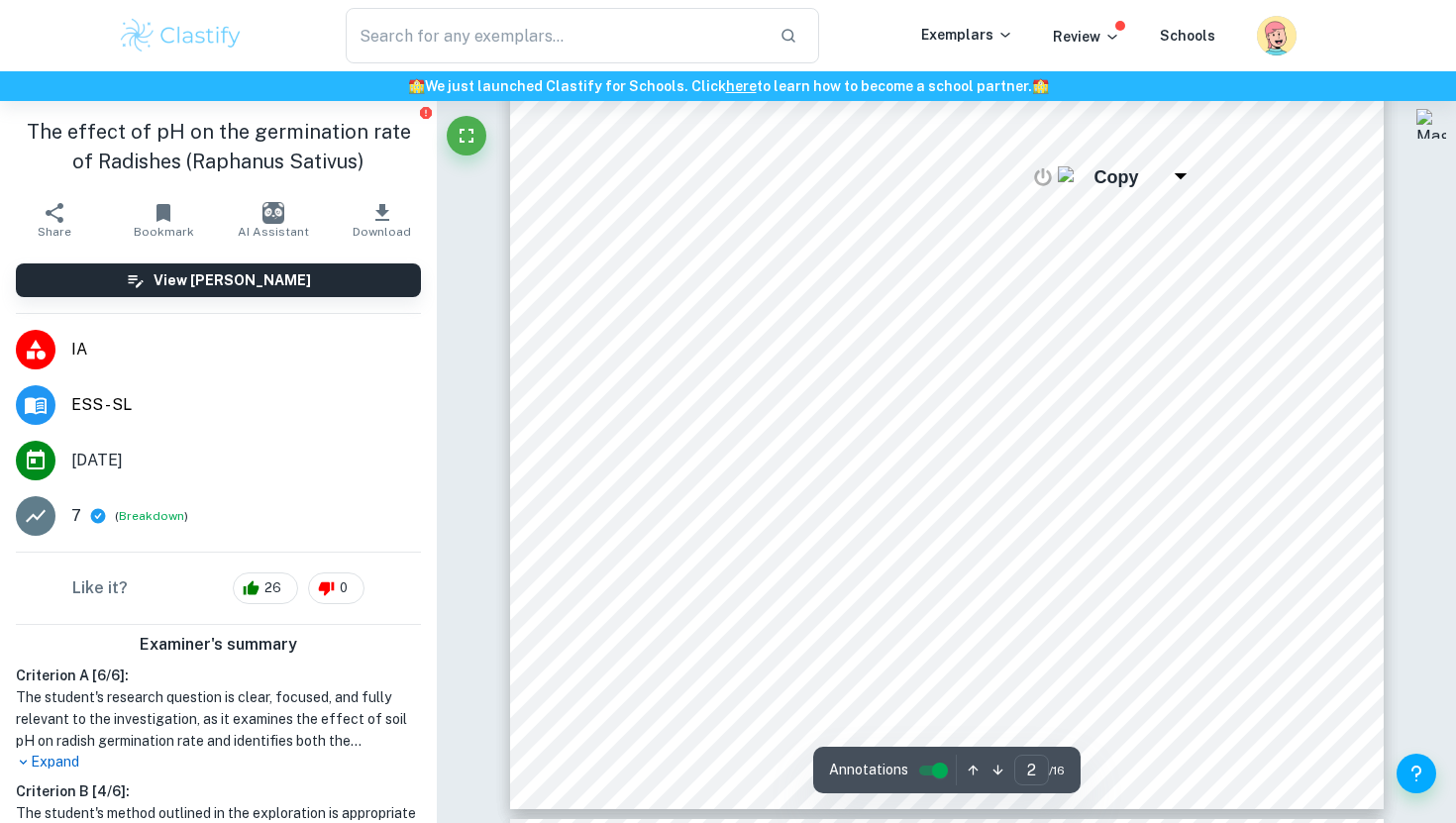 click on "2 Contents 1.   Introduction ......................................................................................................................... 3 Background Information and Environmental Context   ........................................................................ 3 2.   Research Question and Hypothesis ....................................................................................... 3 Research Question: ............................................................................................................................. 4 Hypothesis: ......................................................................................................................................... 4 3.   Variables And Methodology   .................................................................................................. 4 Independent and Dependent Variables:............................................................................................. 4 Apparatus:   4 .   R e s ult s   5.     11   12   12" at bounding box center [947, 191] 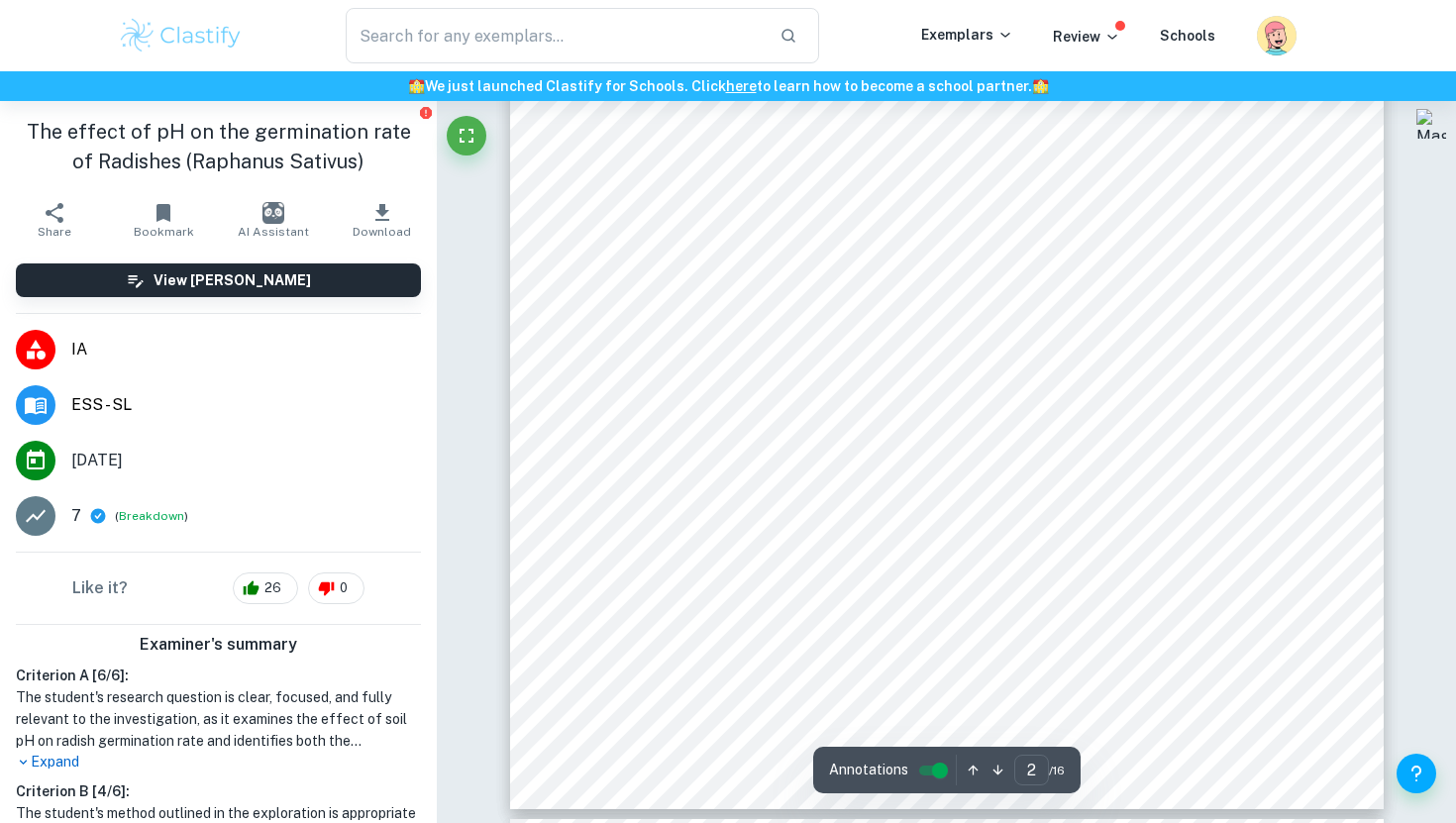 drag, startPoint x: 1276, startPoint y: 547, endPoint x: 629, endPoint y: 101, distance: 785.82759 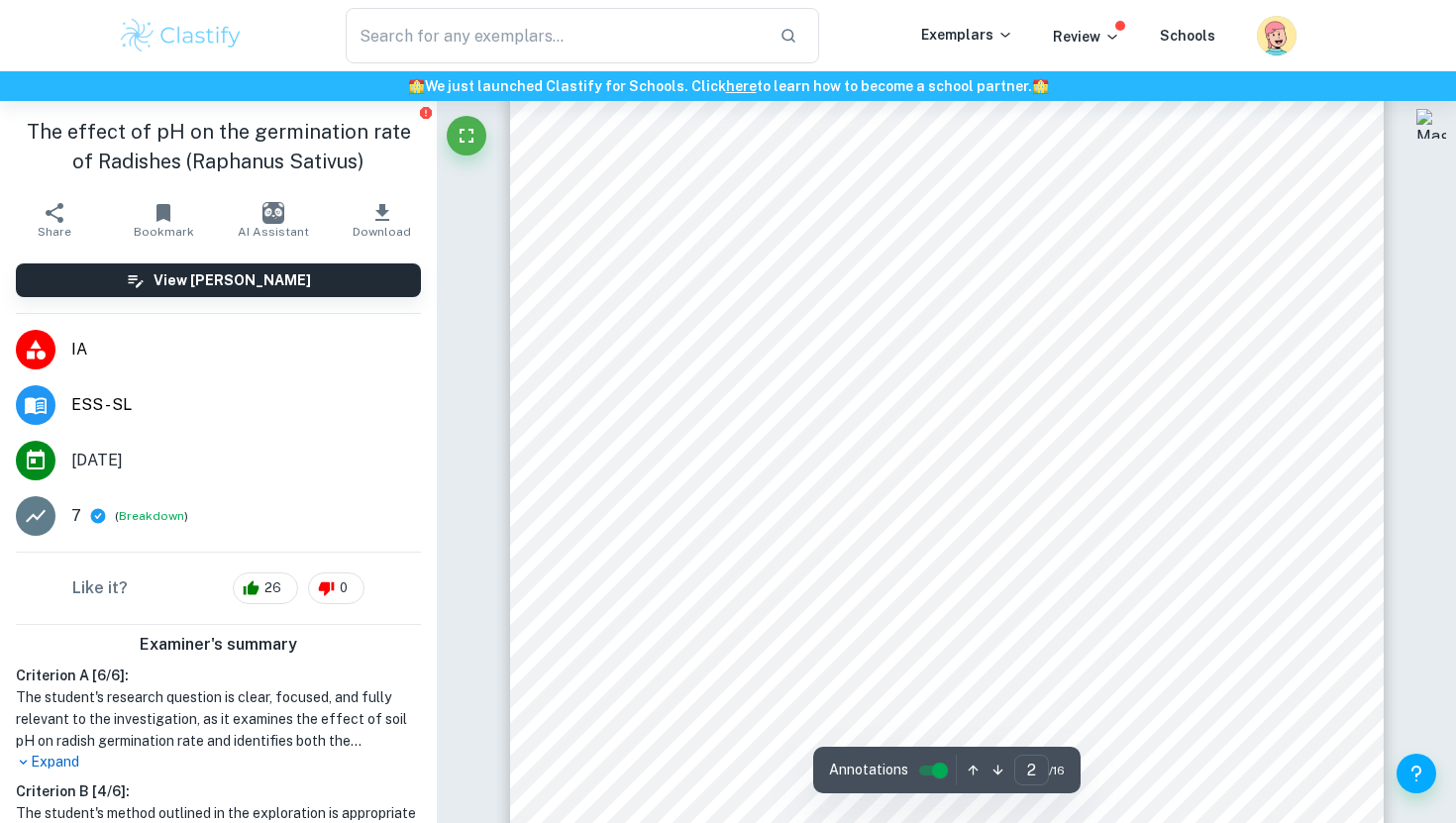 scroll, scrollTop: 1754, scrollLeft: 0, axis: vertical 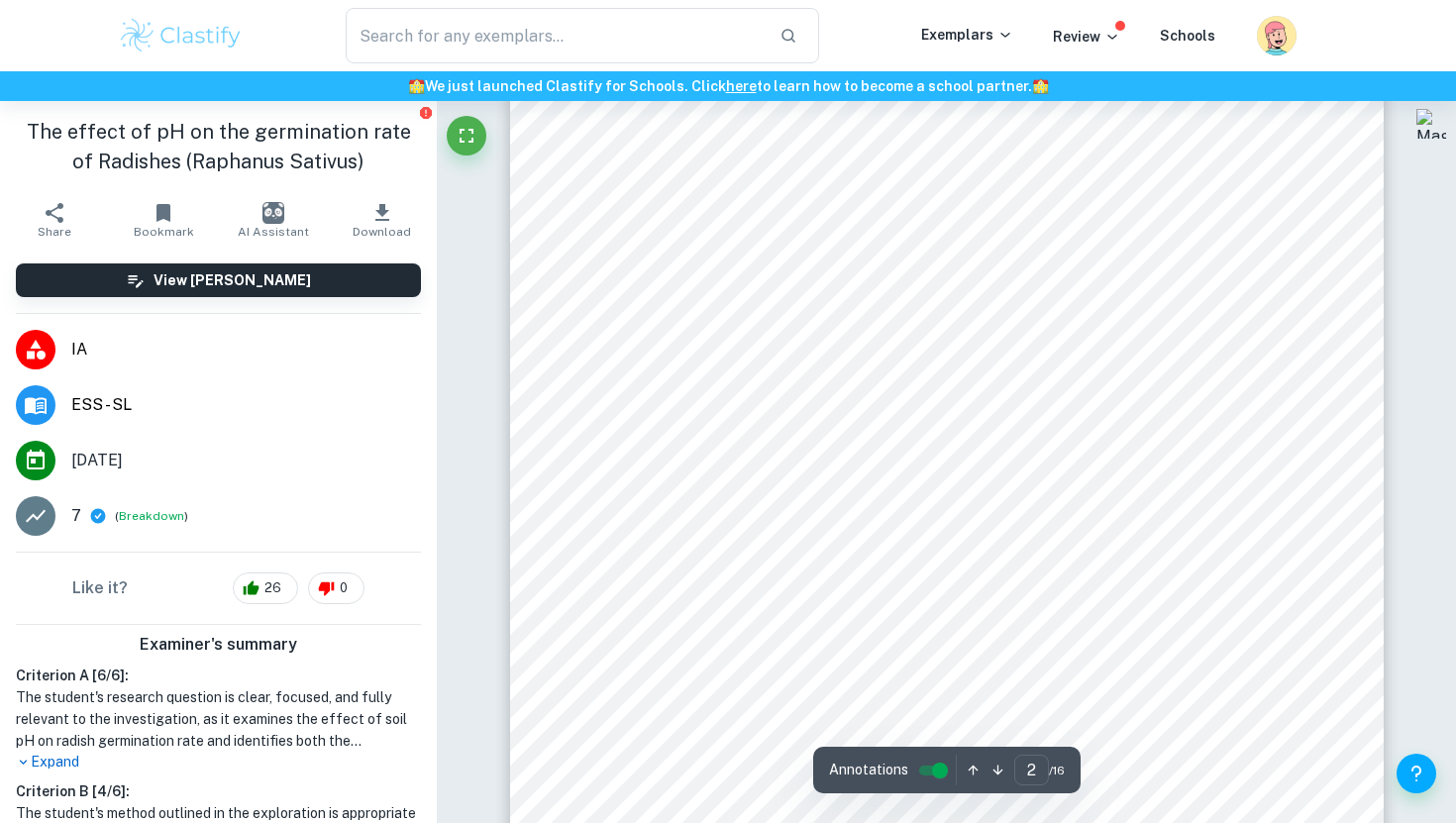 drag, startPoint x: 1302, startPoint y: 763, endPoint x: 735, endPoint y: 196, distance: 801.8591 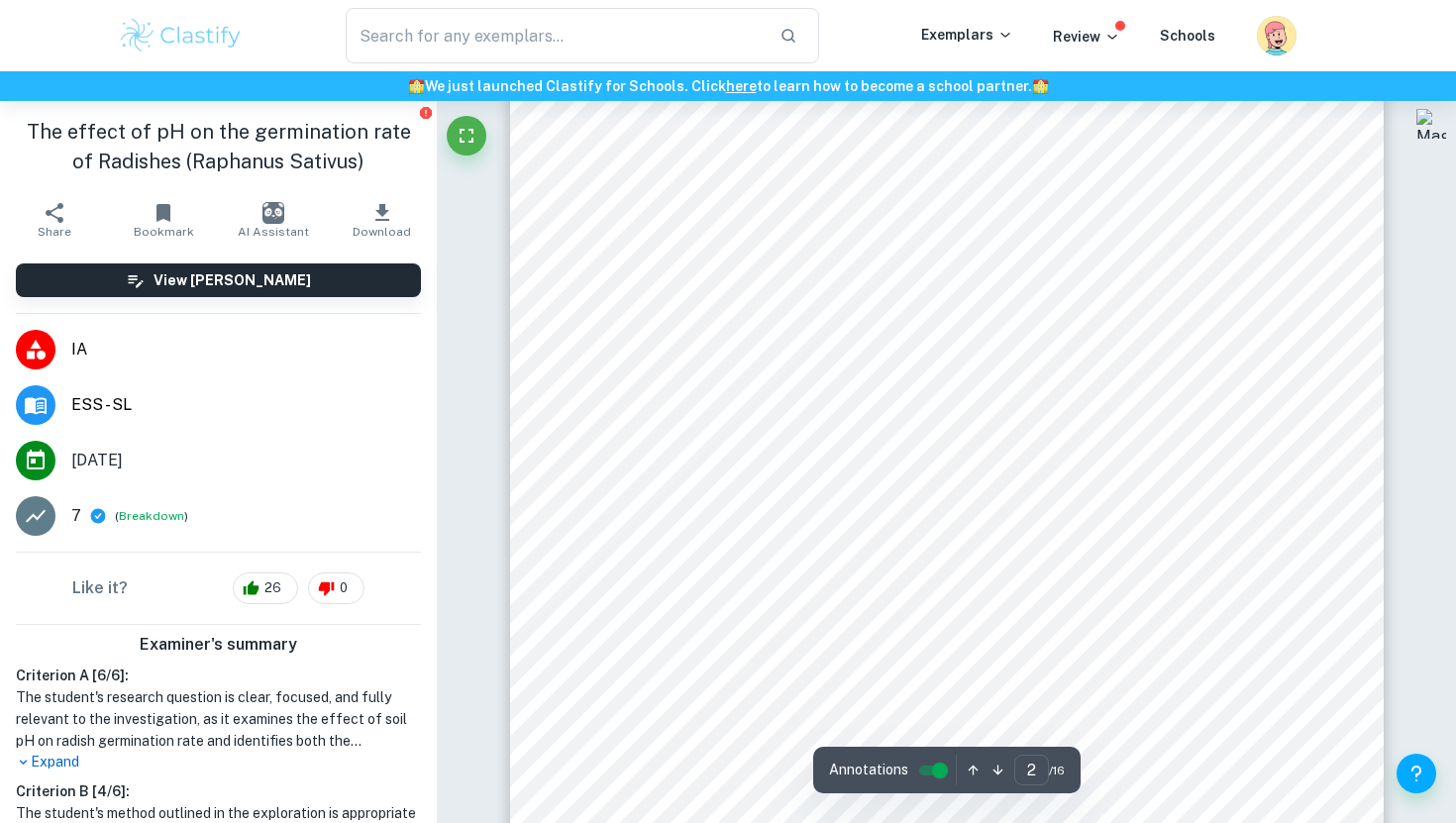scroll, scrollTop: 1480, scrollLeft: 0, axis: vertical 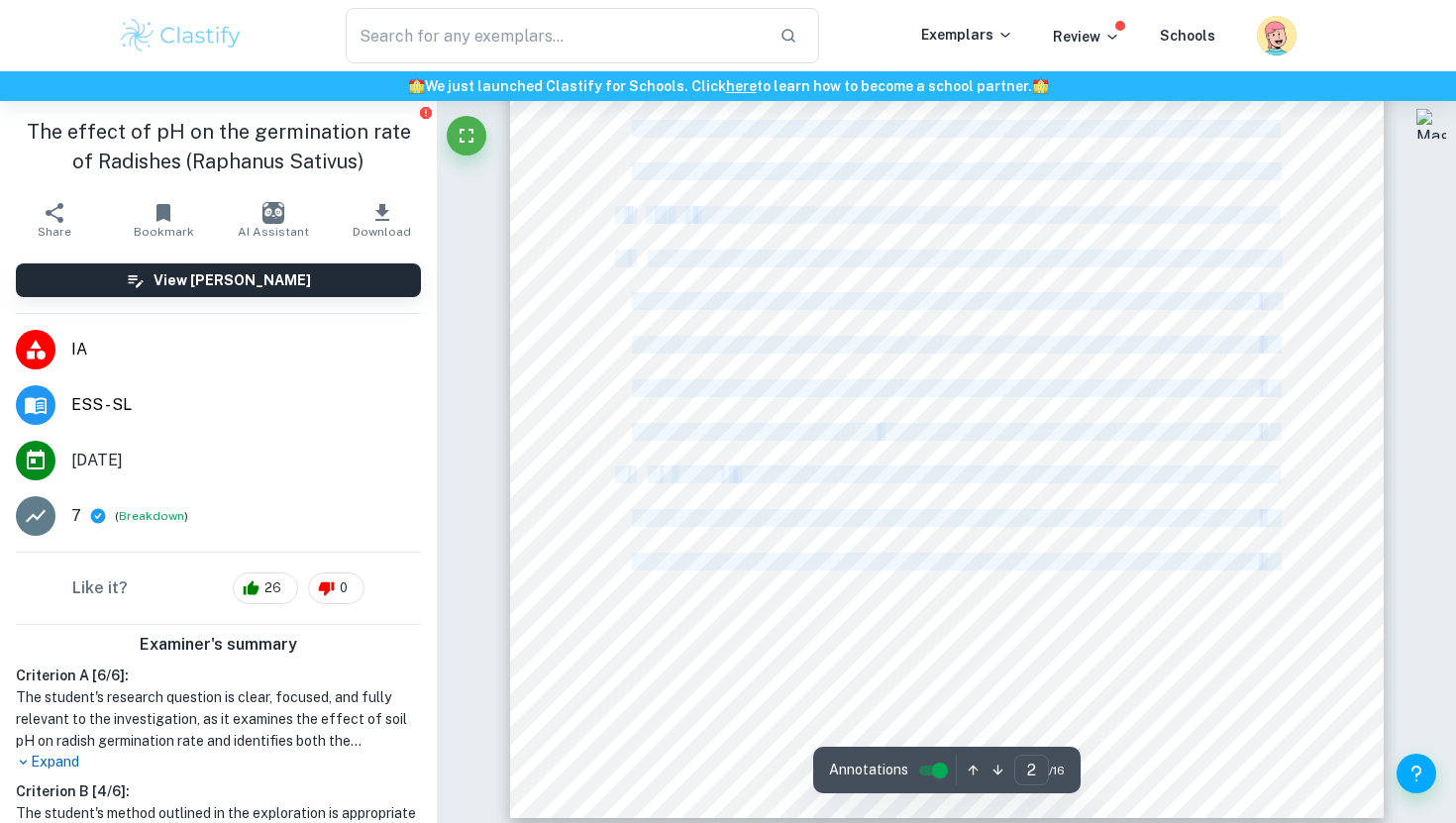 drag, startPoint x: 616, startPoint y: 184, endPoint x: 1298, endPoint y: 559, distance: 778.2988 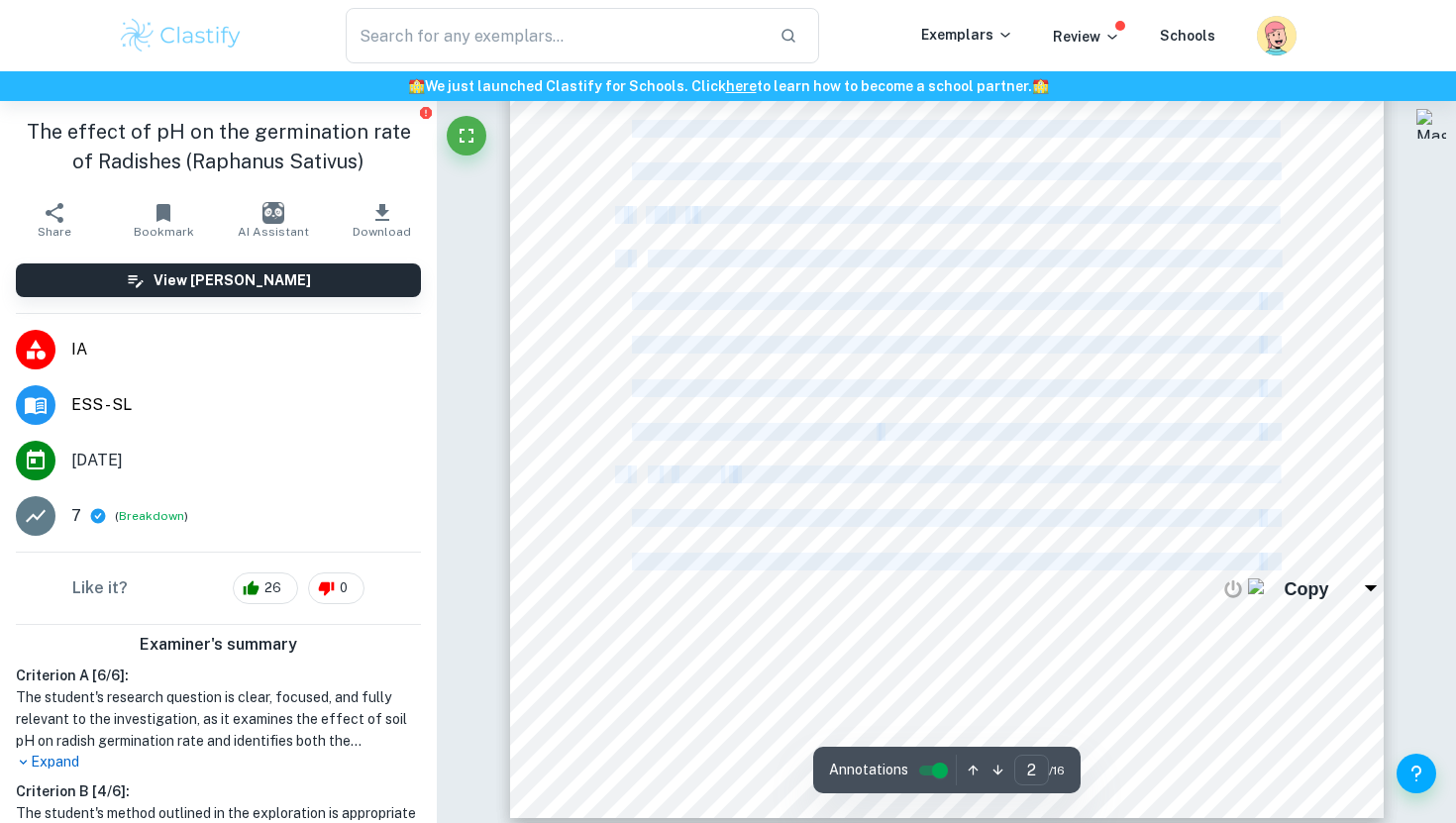 copy on "1.   Introduction ......................................................................................................................... 3 Background Information and Environmental Context   ........................................................................ 3 2.   Research Question and Hypothesis ....................................................................................... 3 Research Question: ............................................................................................................................. 4 Hypothesis: ......................................................................................................................................... 4 3.   Variables And Methodology   .................................................................................................. 4 Independent and Dependent Variables:............................................................................................. 4 Controlled Variables: ........................................." 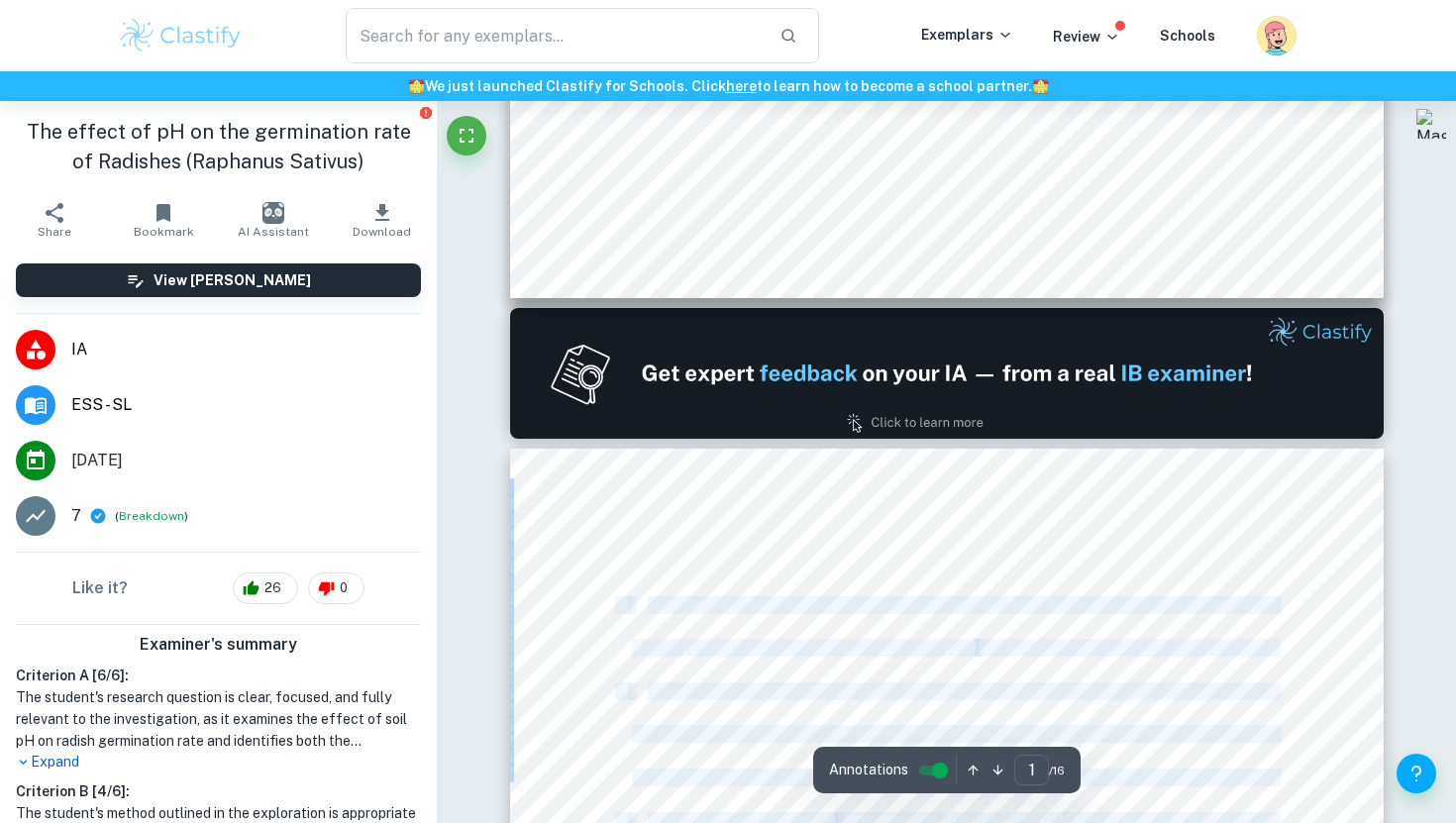 scroll, scrollTop: 0, scrollLeft: 0, axis: both 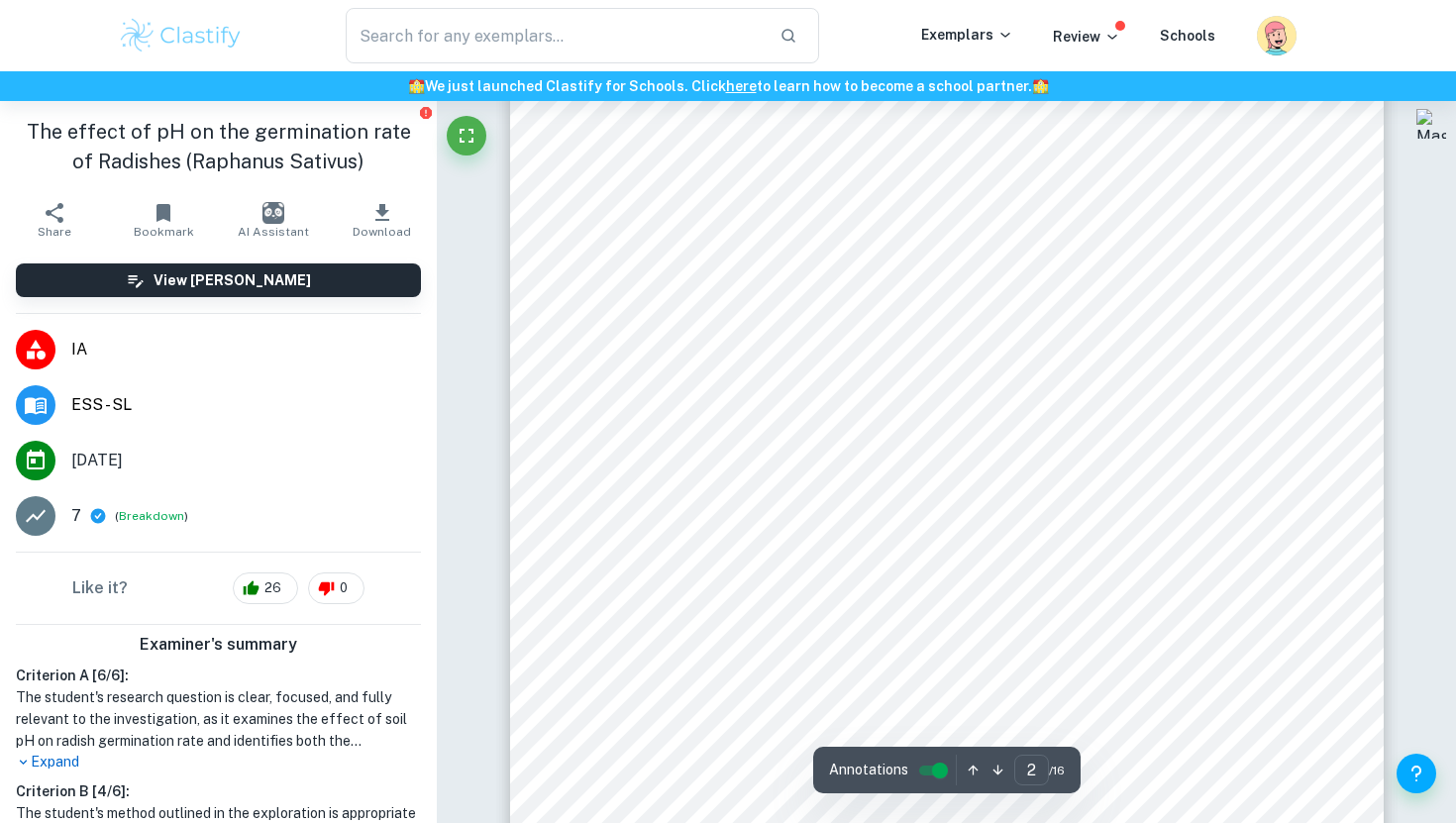 click on ".................................................................................................................................. 9" at bounding box center [986, 337] 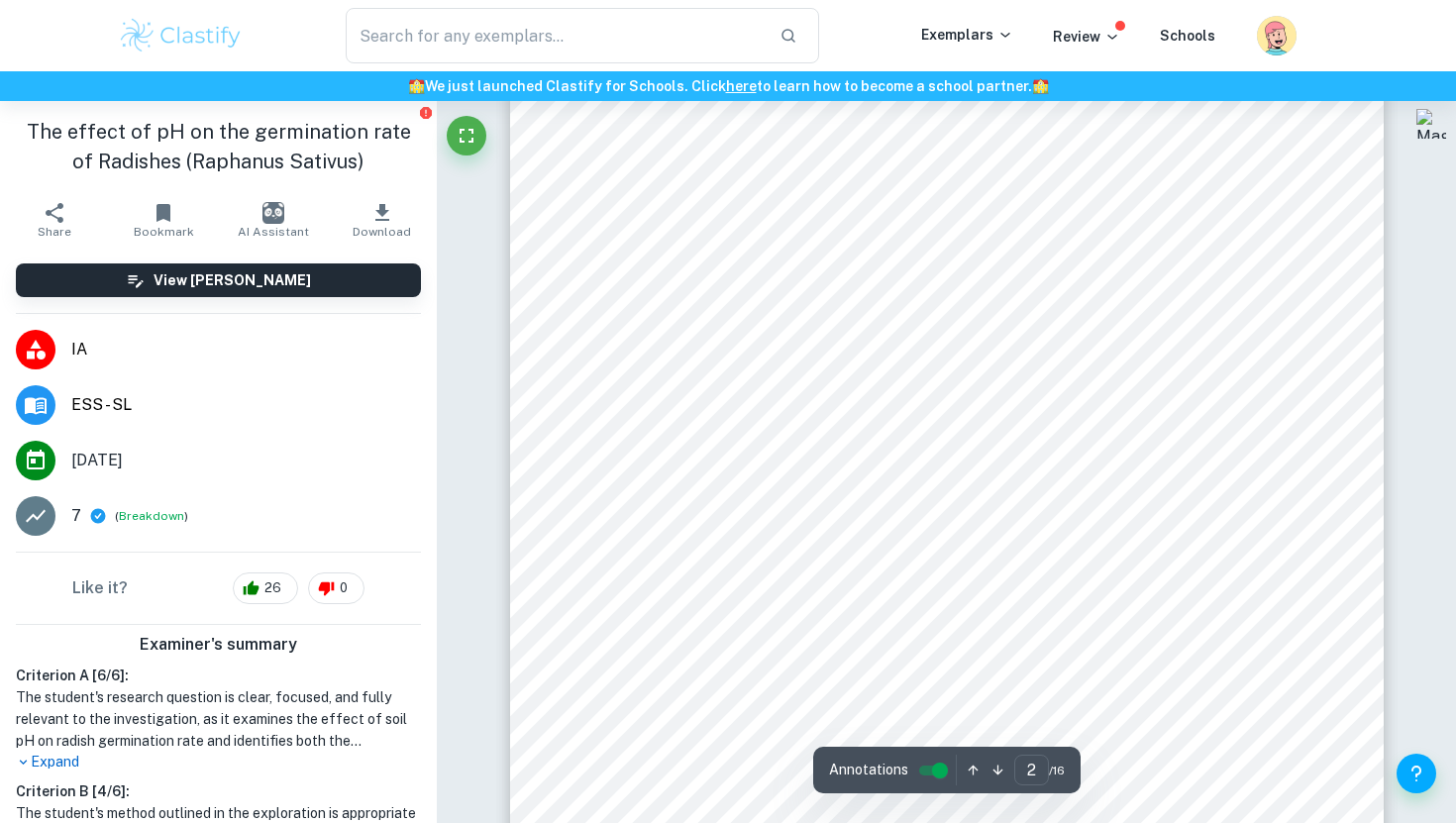 scroll, scrollTop: 1903, scrollLeft: 0, axis: vertical 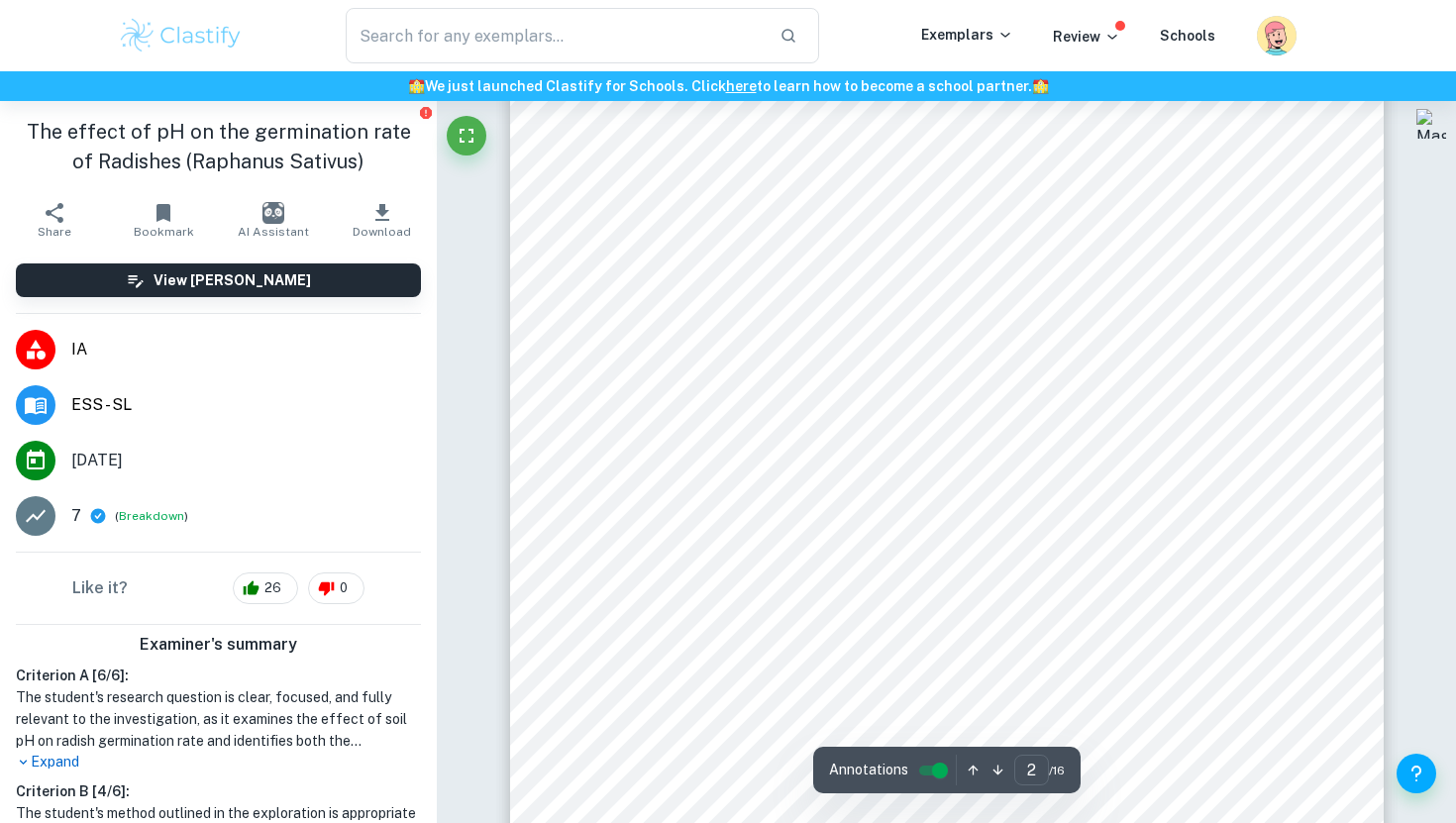 type on "3" 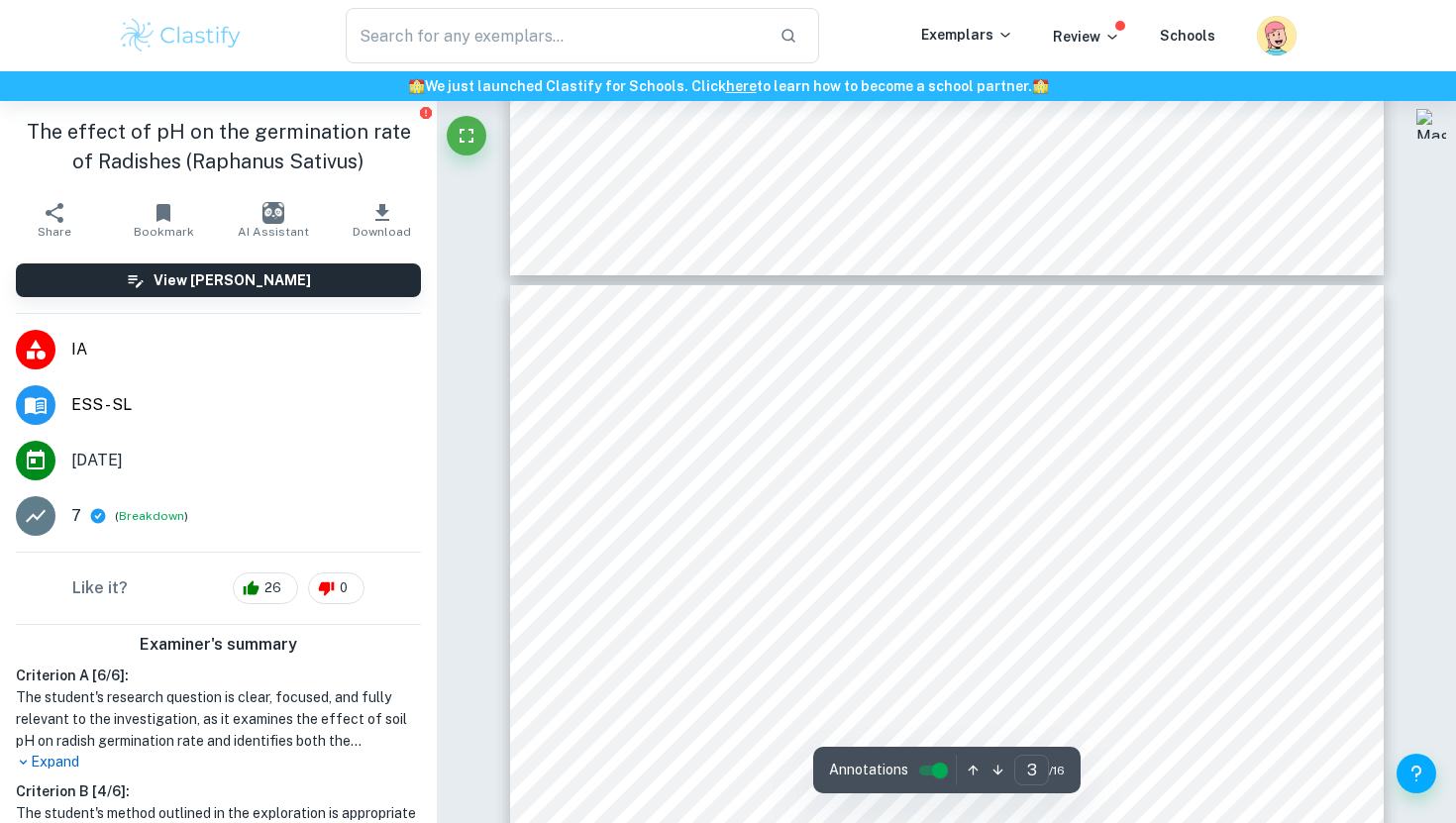 scroll, scrollTop: 2487, scrollLeft: 0, axis: vertical 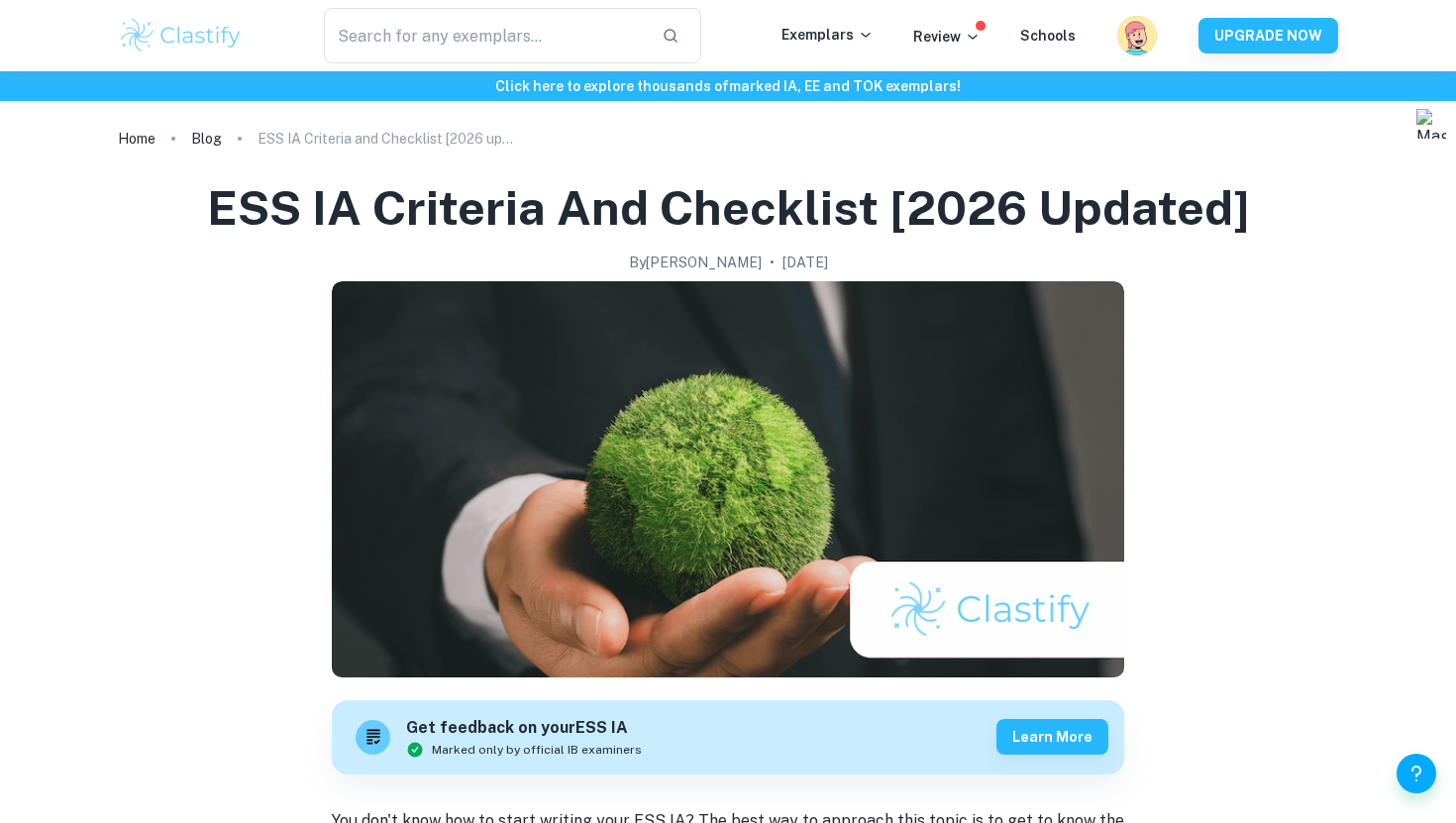 click on "This criterion looks at how well the student defines the research question and sets up the inquiry. The student should clearly explain the environmental issue they are studying and present a focused, relevant research question. The background information should be clear and provide enough context, such as a brief review of existing research or an explanation of related theories, to show that the research question is well thought out." at bounding box center [728, 1333] 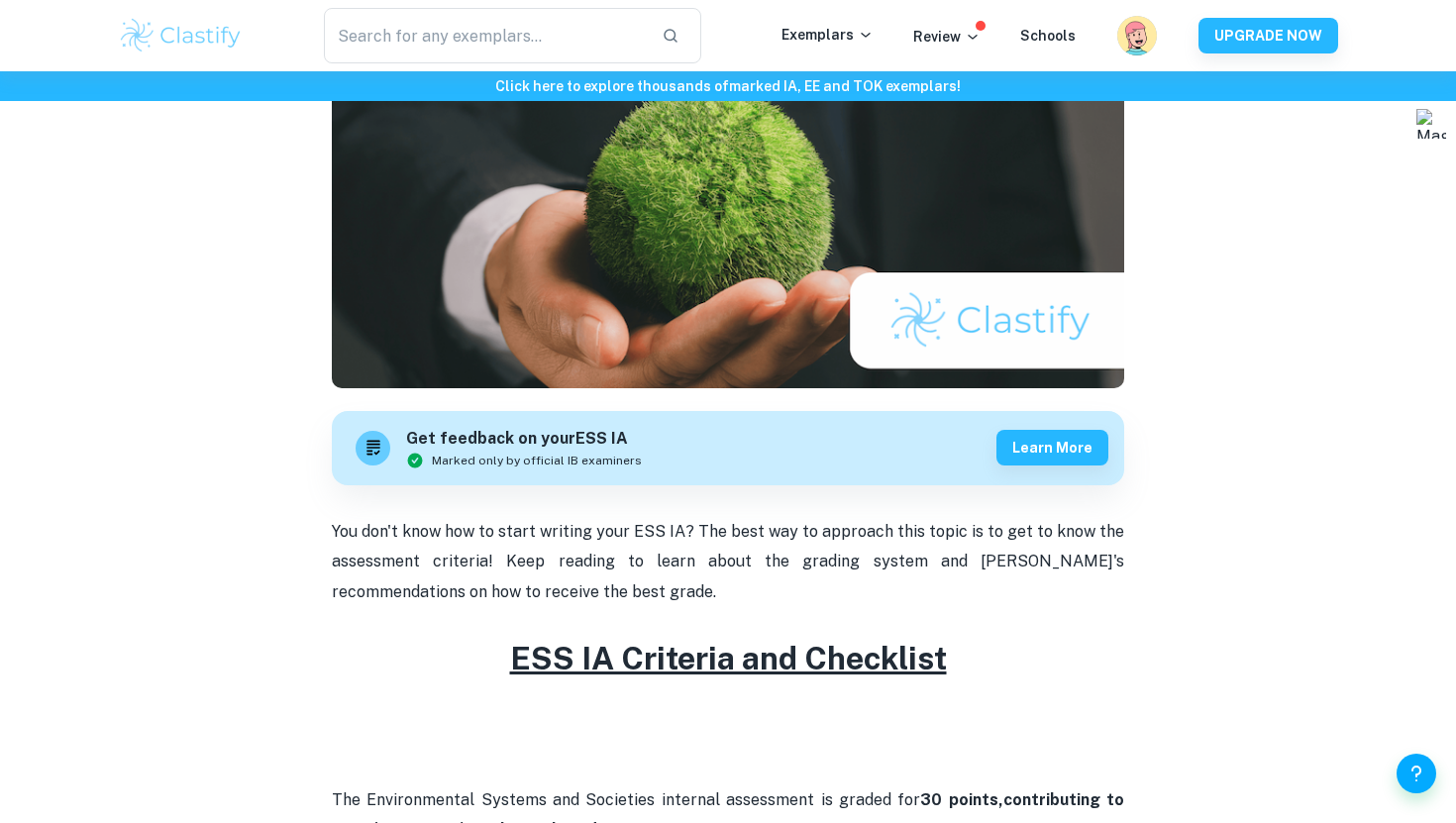 scroll, scrollTop: 0, scrollLeft: 0, axis: both 